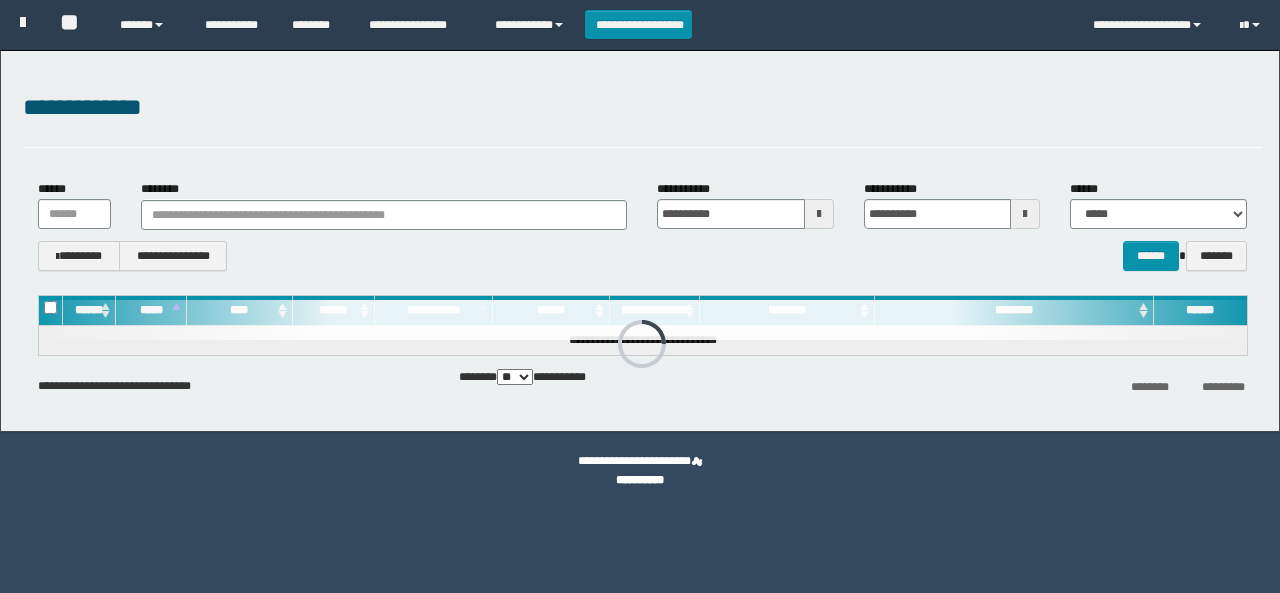 scroll, scrollTop: 0, scrollLeft: 0, axis: both 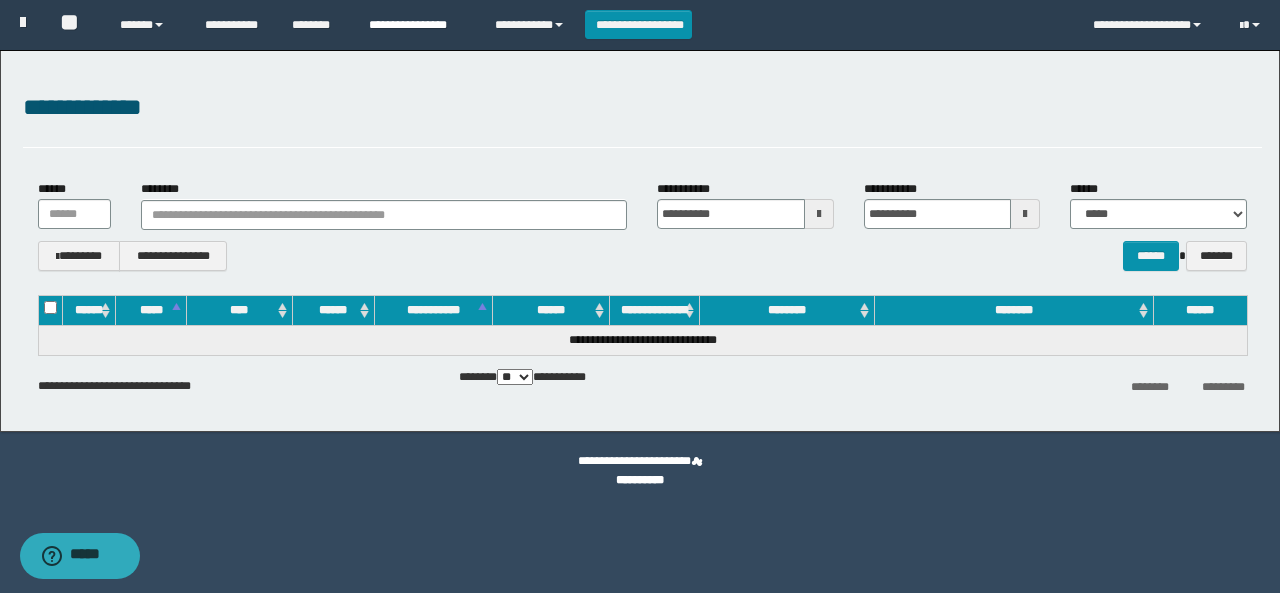 click on "**********" at bounding box center [417, 25] 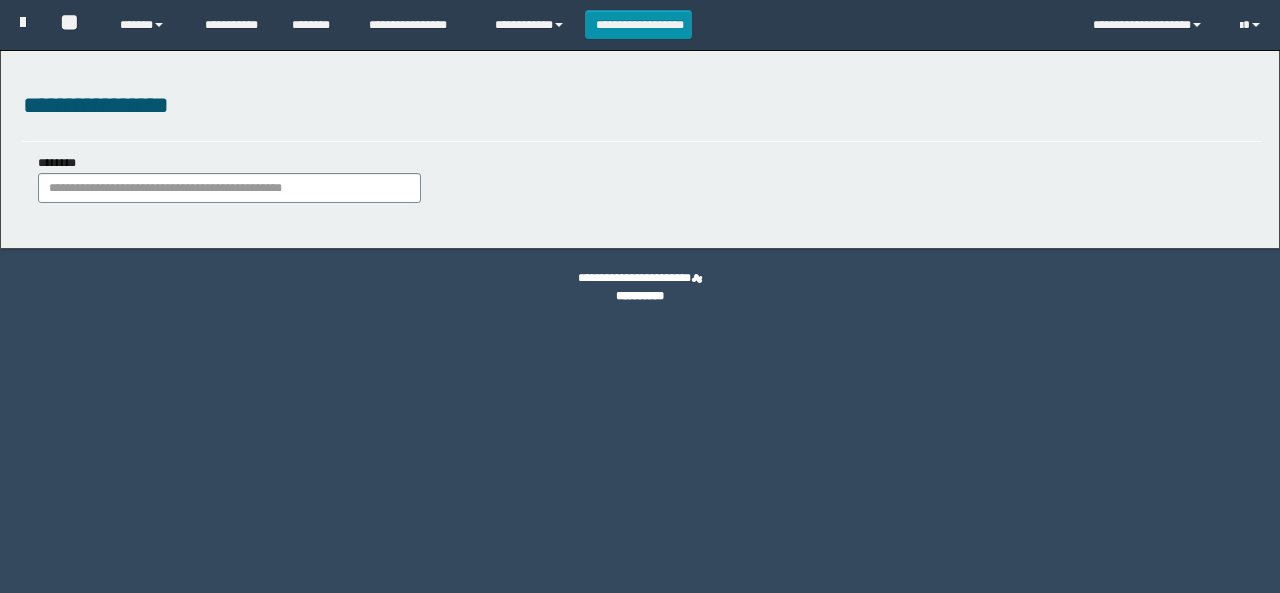 scroll, scrollTop: 0, scrollLeft: 0, axis: both 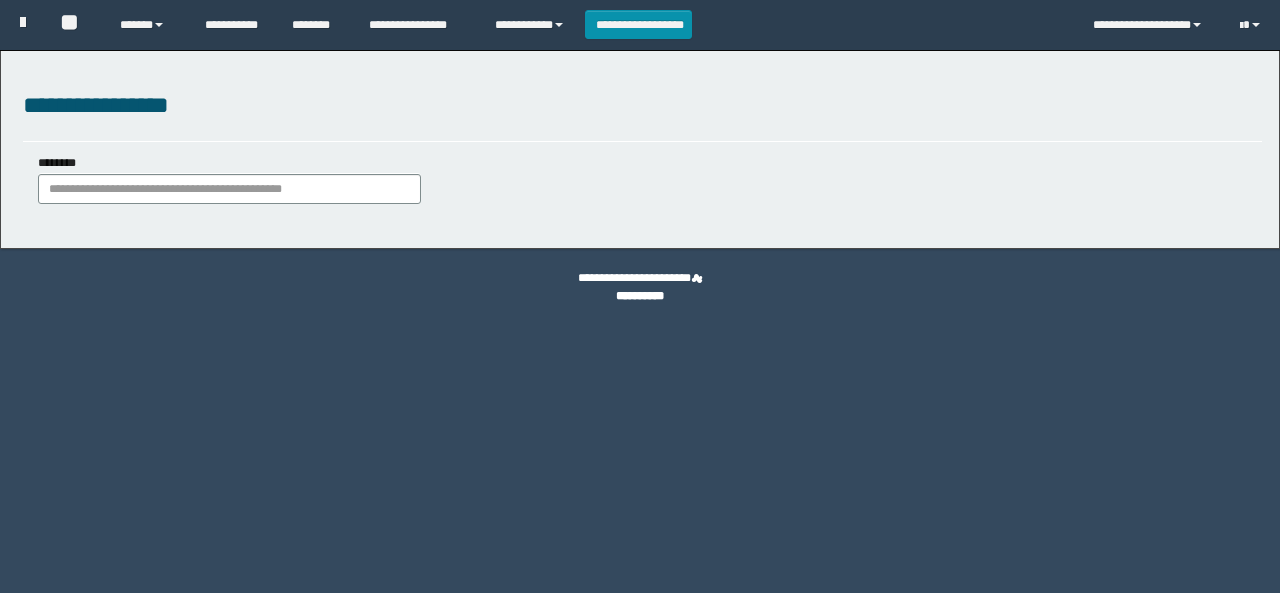 click on "********" at bounding box center [229, 189] 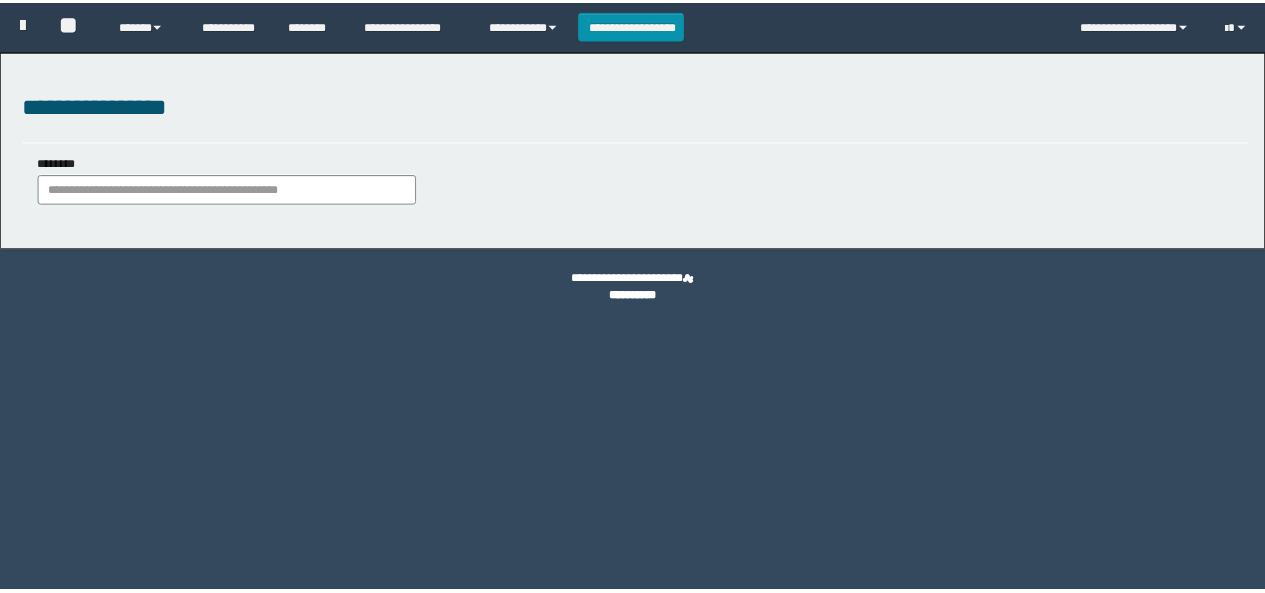 scroll, scrollTop: 0, scrollLeft: 0, axis: both 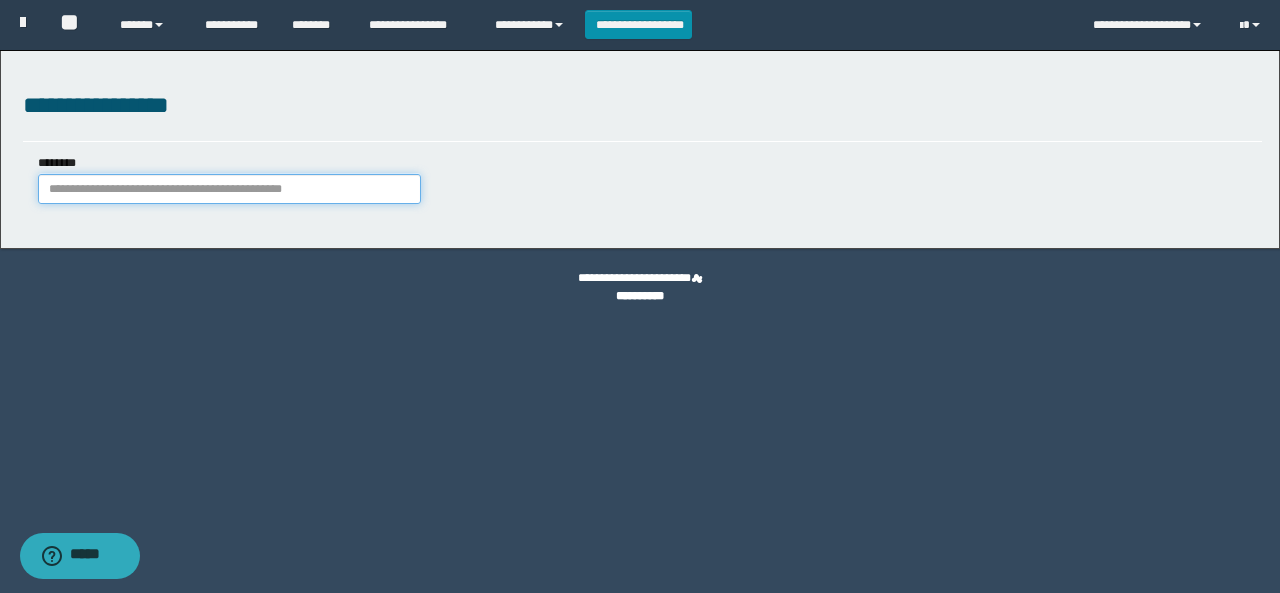 click on "********" at bounding box center (229, 189) 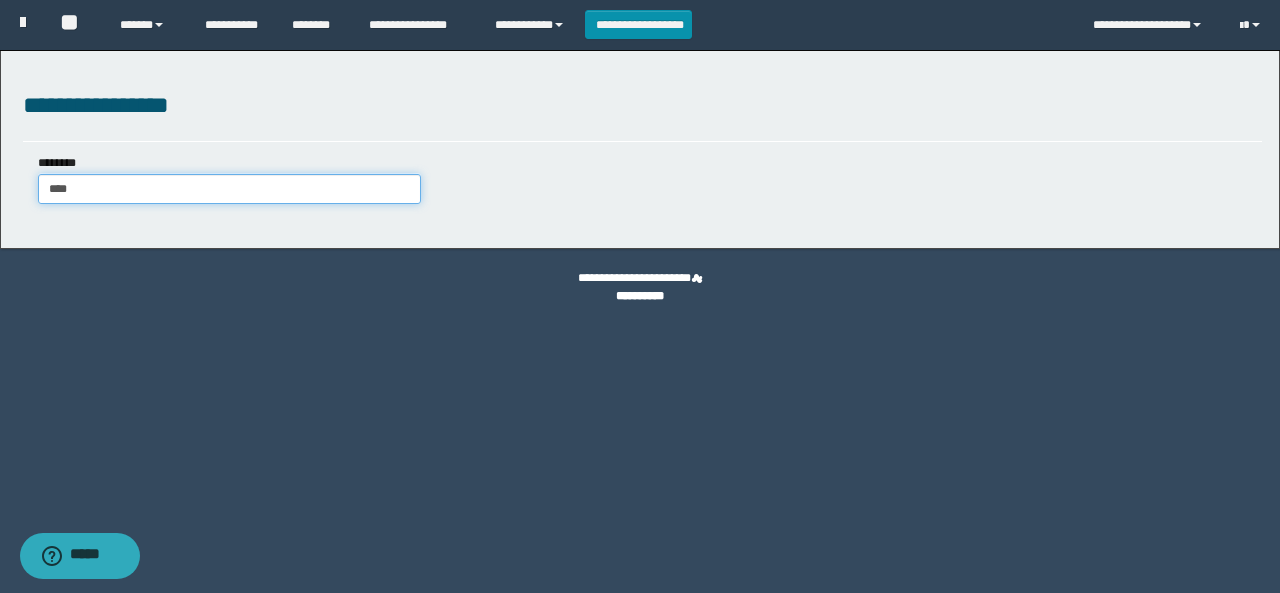 type on "*****" 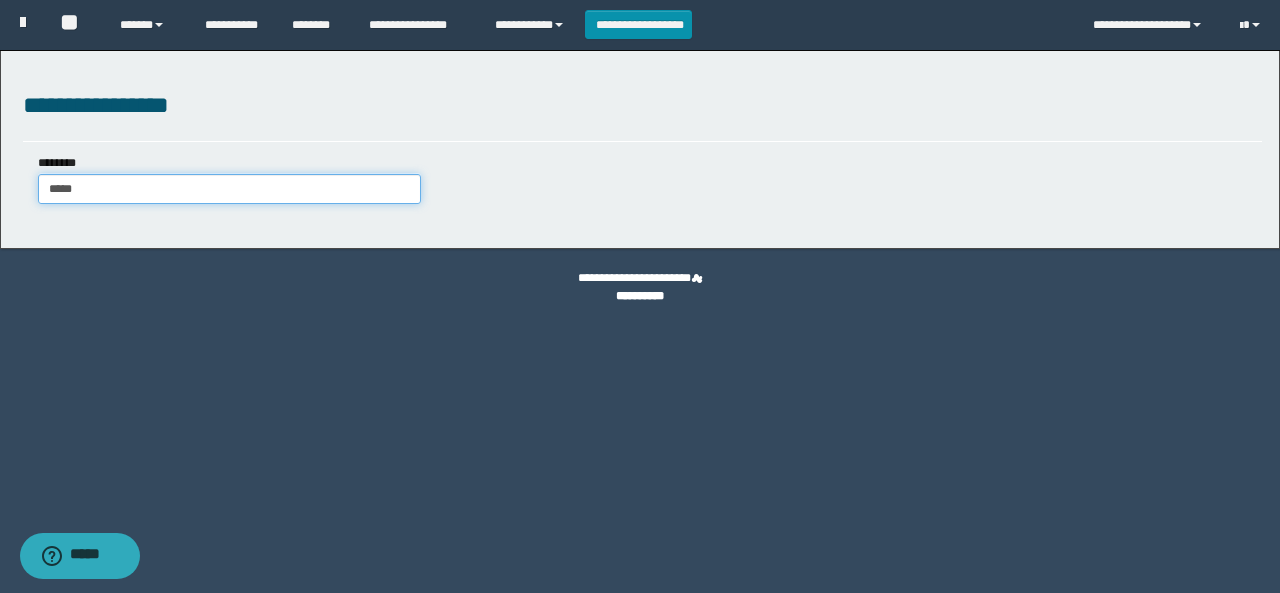 type on "*****" 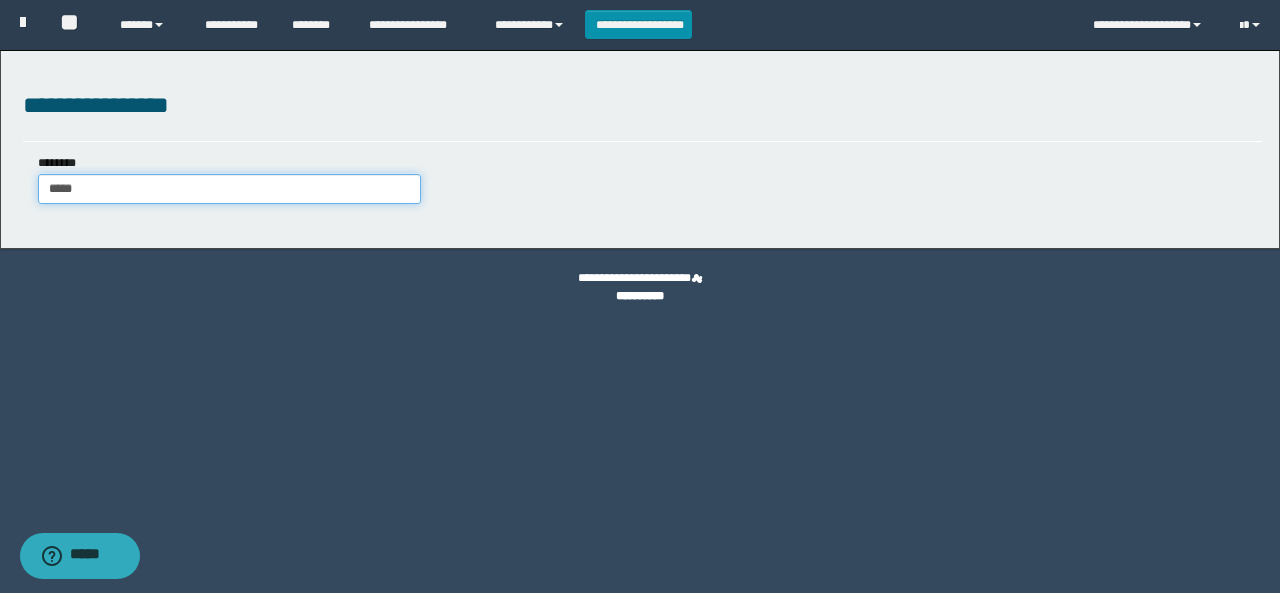 type 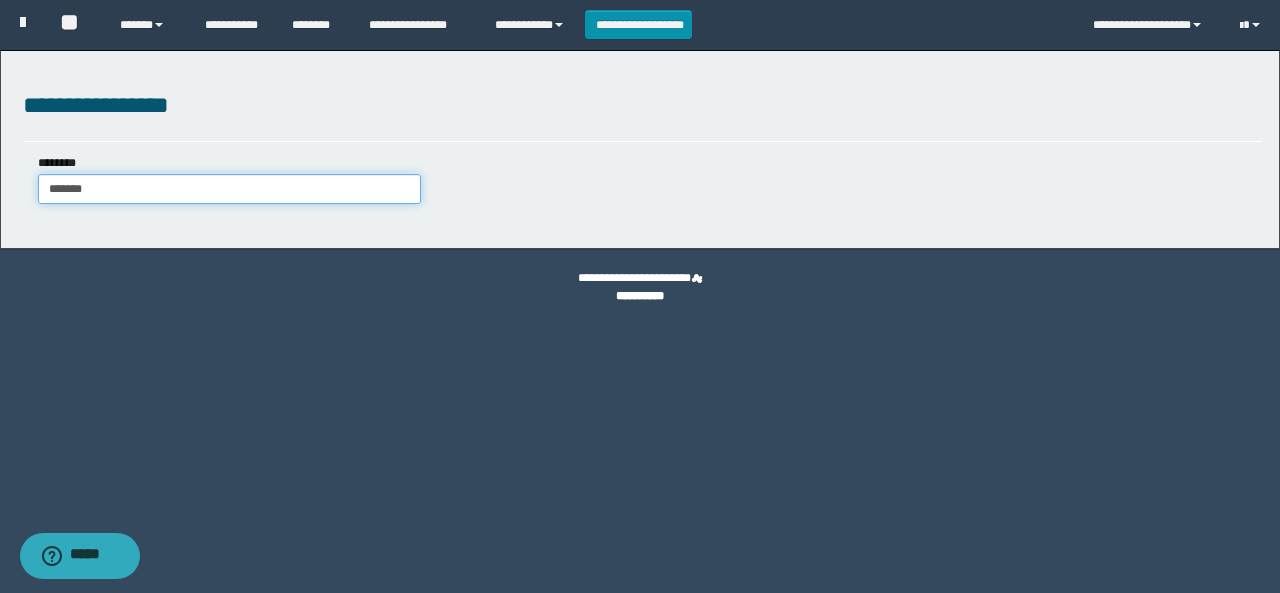 type on "********" 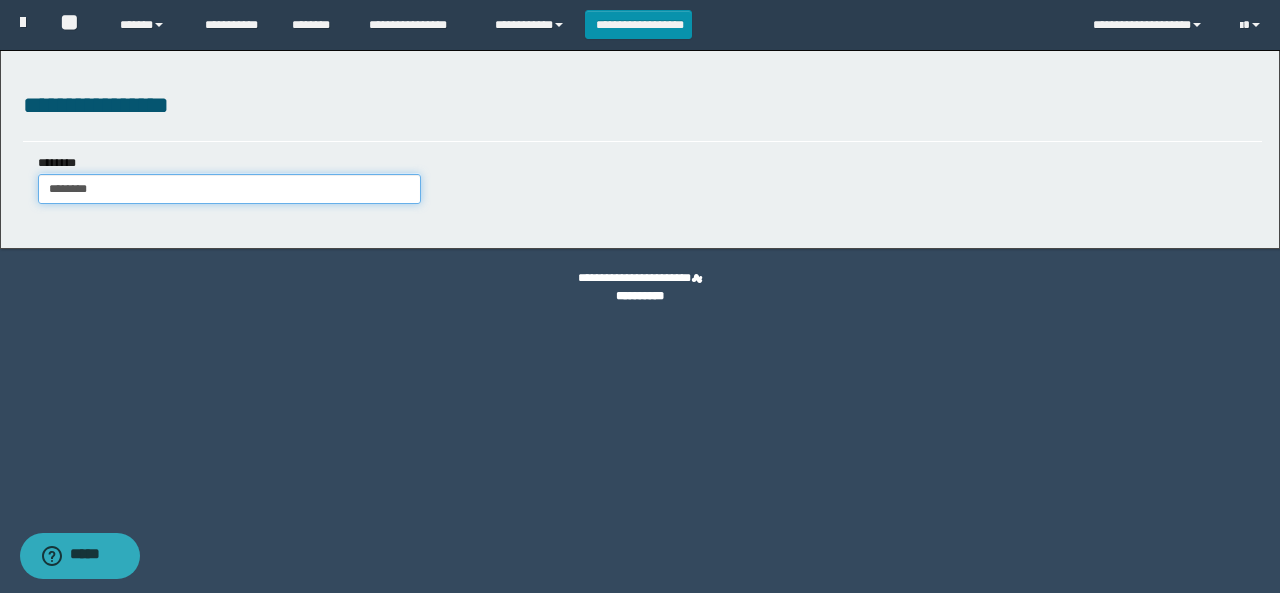 type on "********" 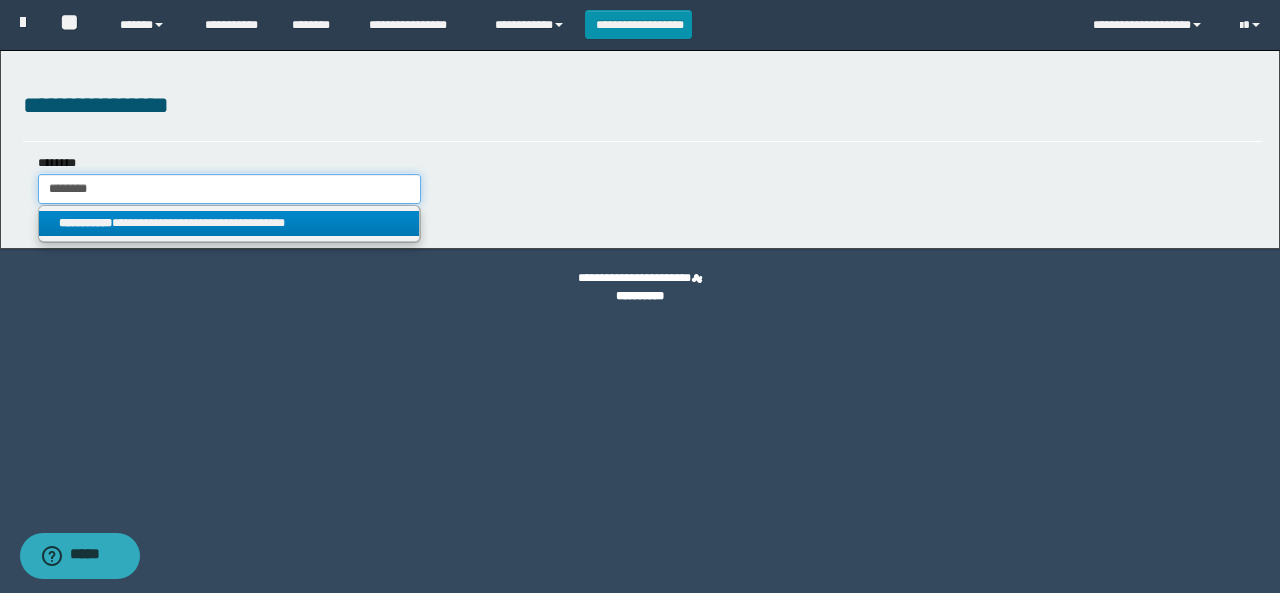 type on "********" 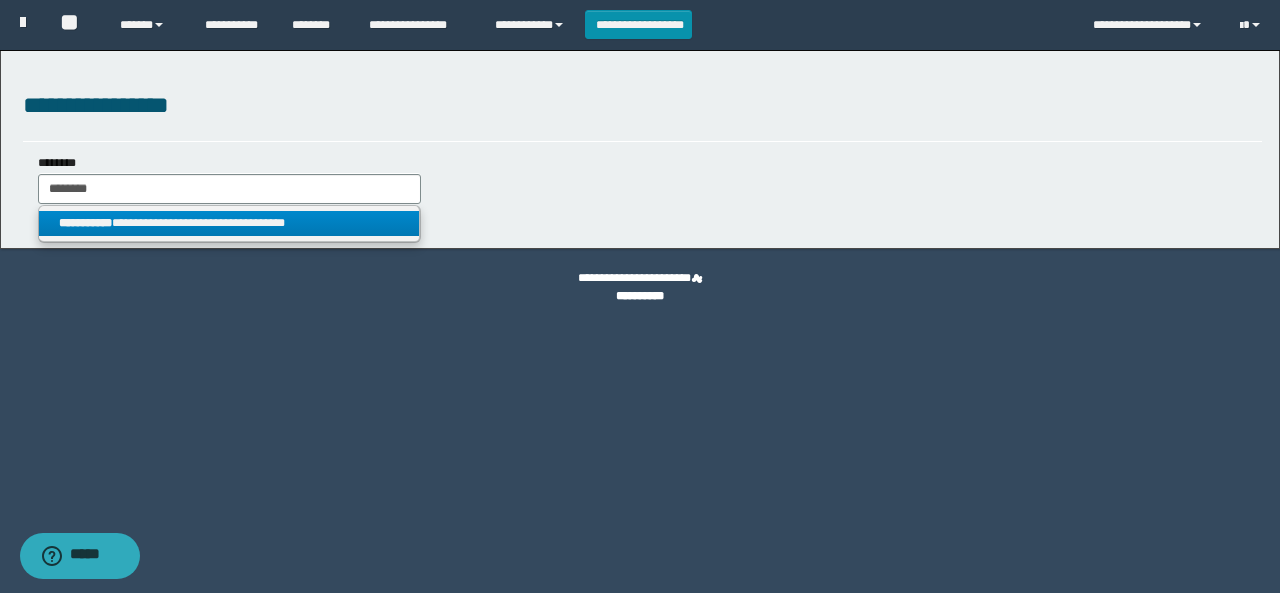 click on "**********" at bounding box center (229, 223) 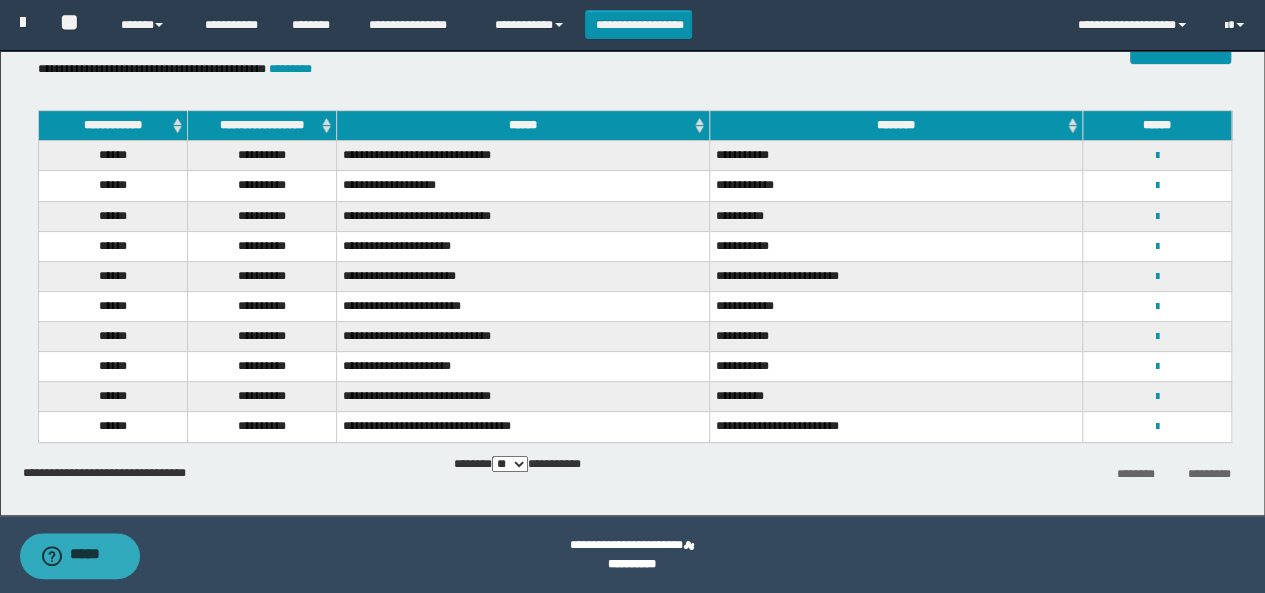 scroll, scrollTop: 32, scrollLeft: 0, axis: vertical 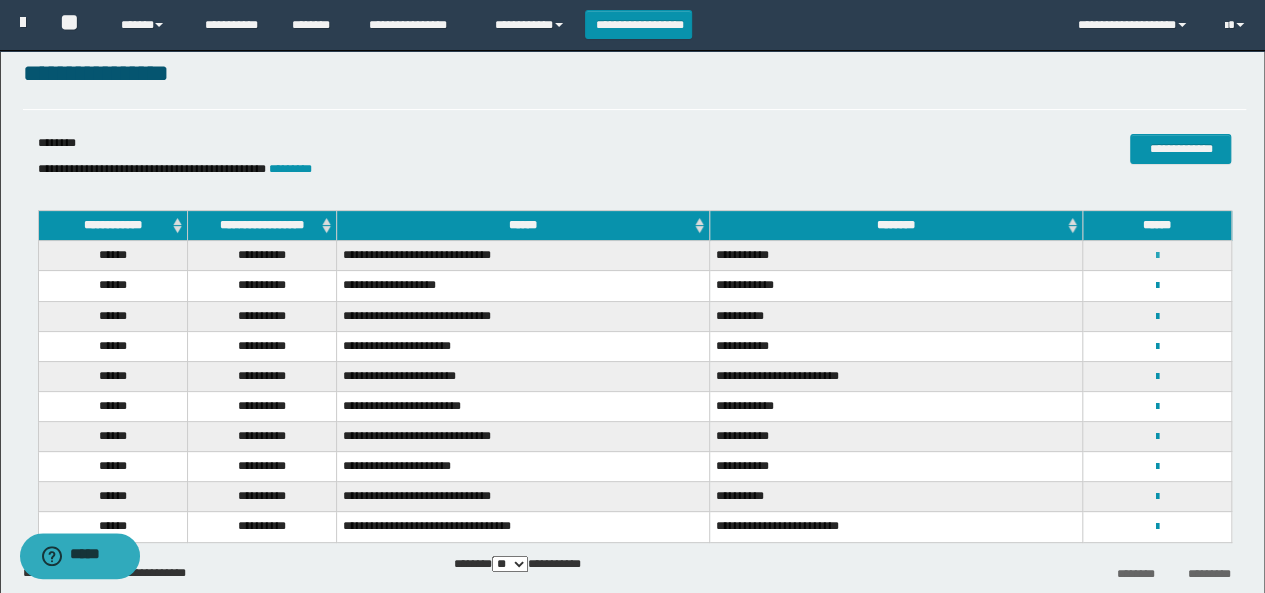 click at bounding box center [1157, 256] 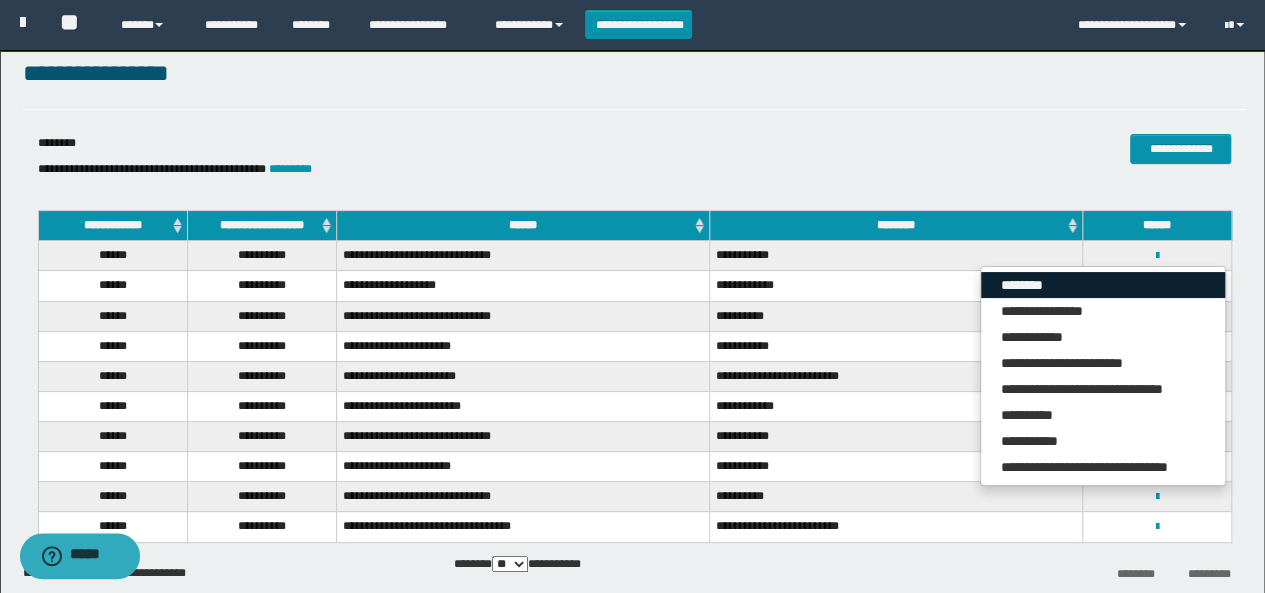 click on "********" at bounding box center (1103, 285) 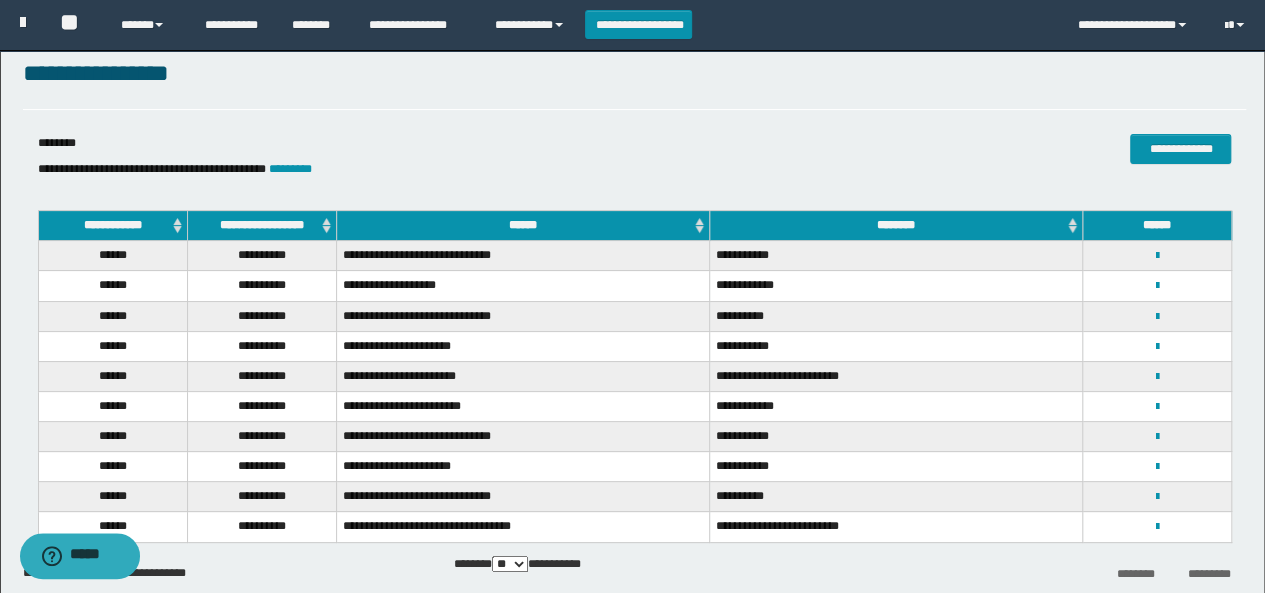 click on "**********" at bounding box center (1157, 285) 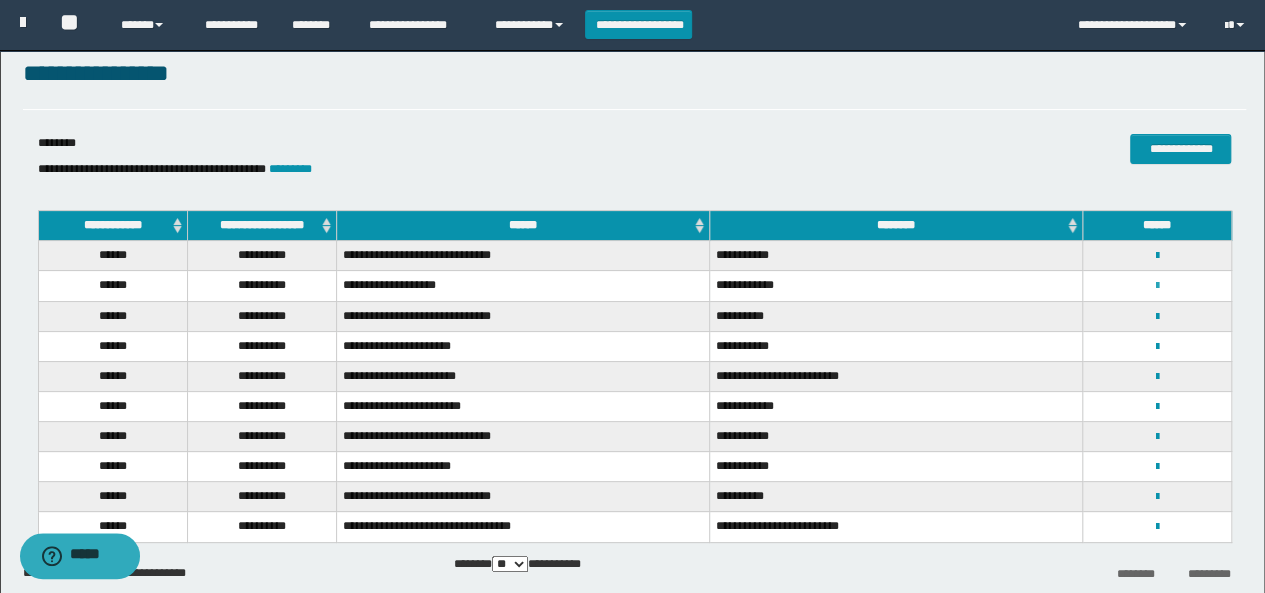 click at bounding box center [1157, 286] 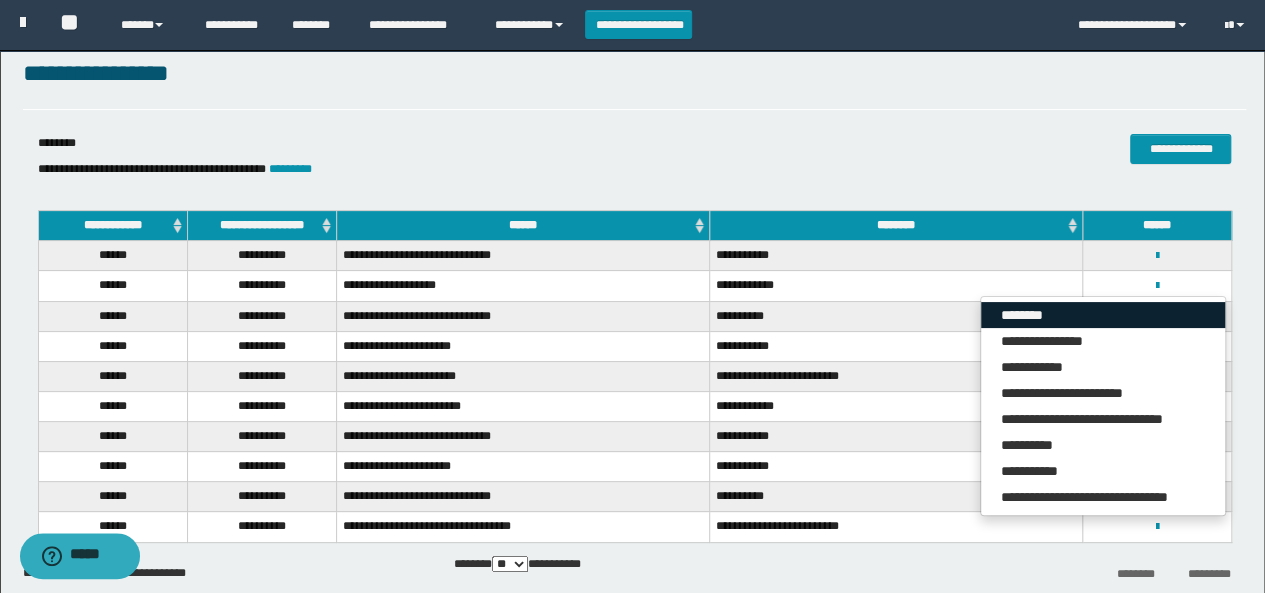 click on "********" at bounding box center [1103, 315] 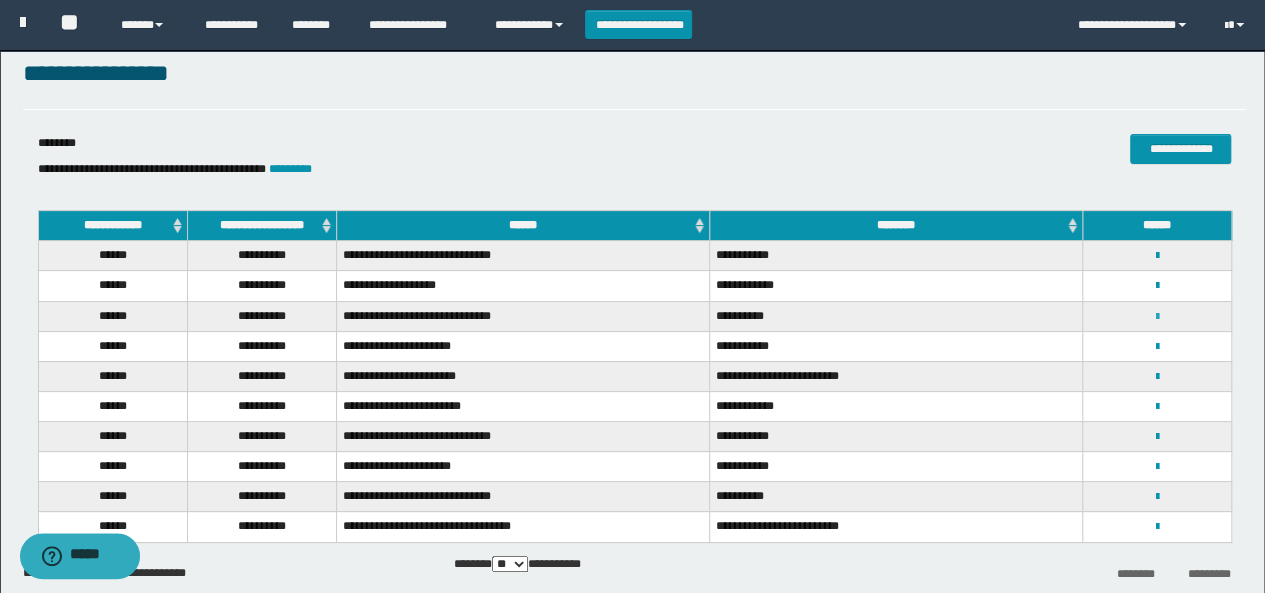 click at bounding box center (1157, 317) 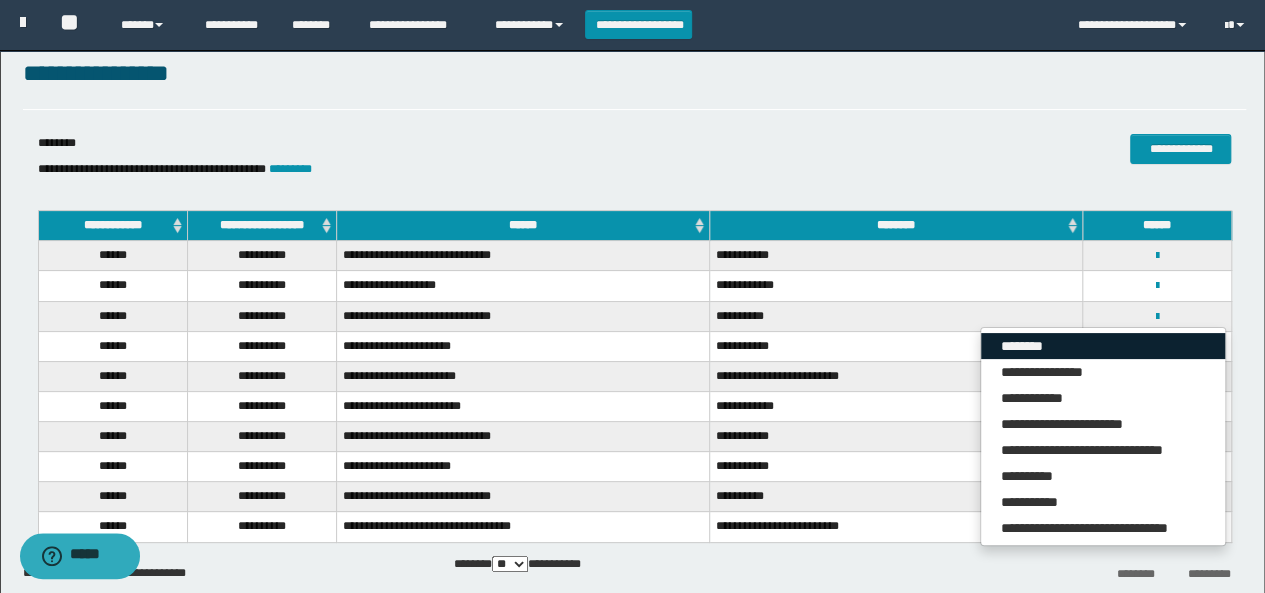 click on "********" at bounding box center [1103, 346] 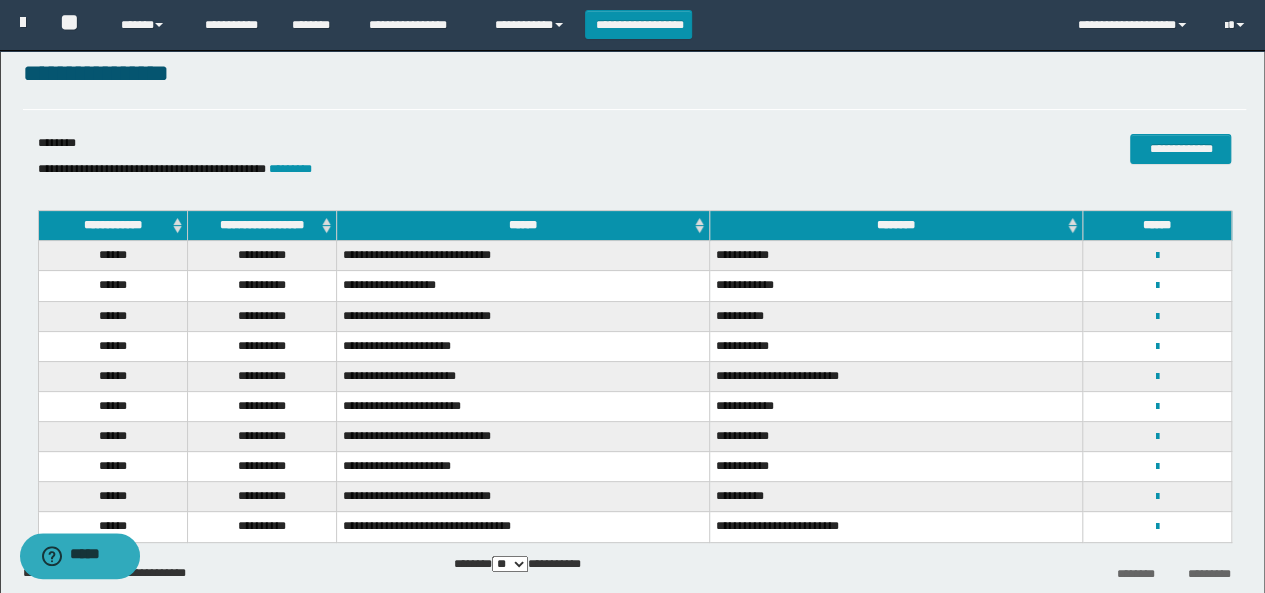 click on "******** *********" at bounding box center (1042, 572) 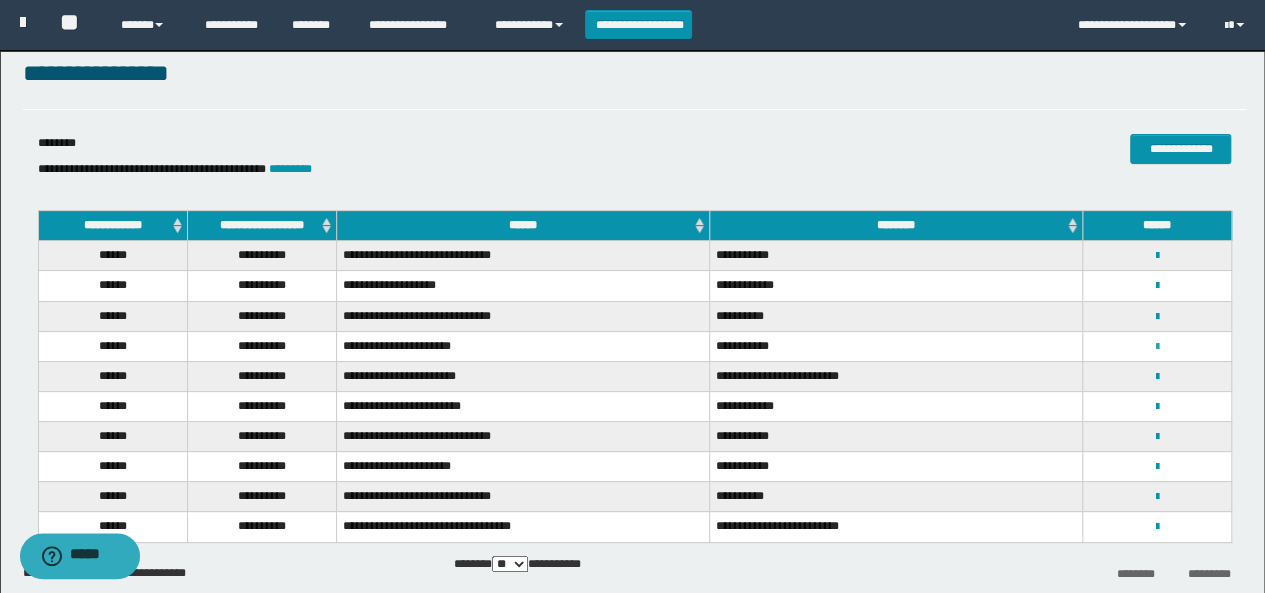 click at bounding box center (1157, 347) 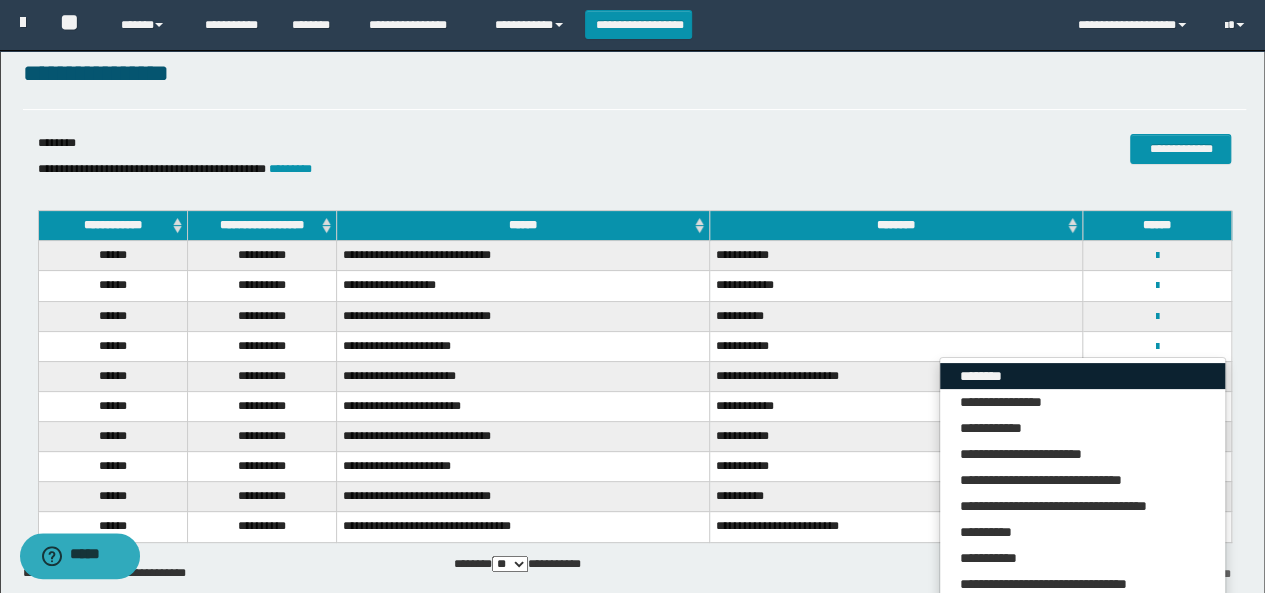 click on "********" at bounding box center [1082, 376] 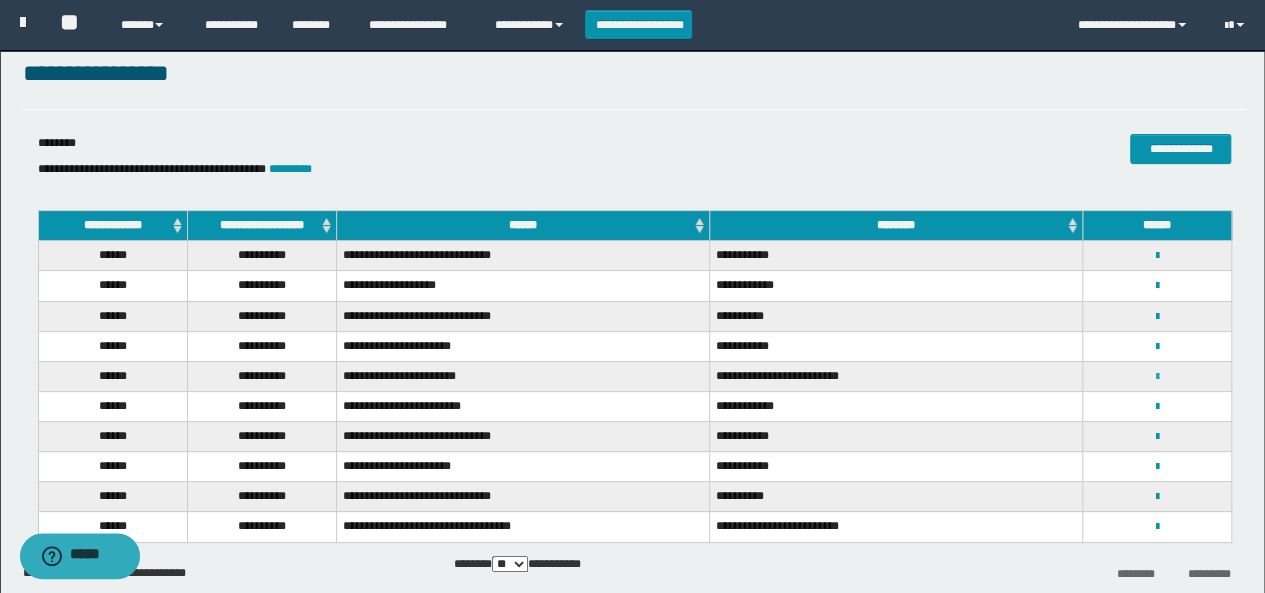 click at bounding box center [1157, 377] 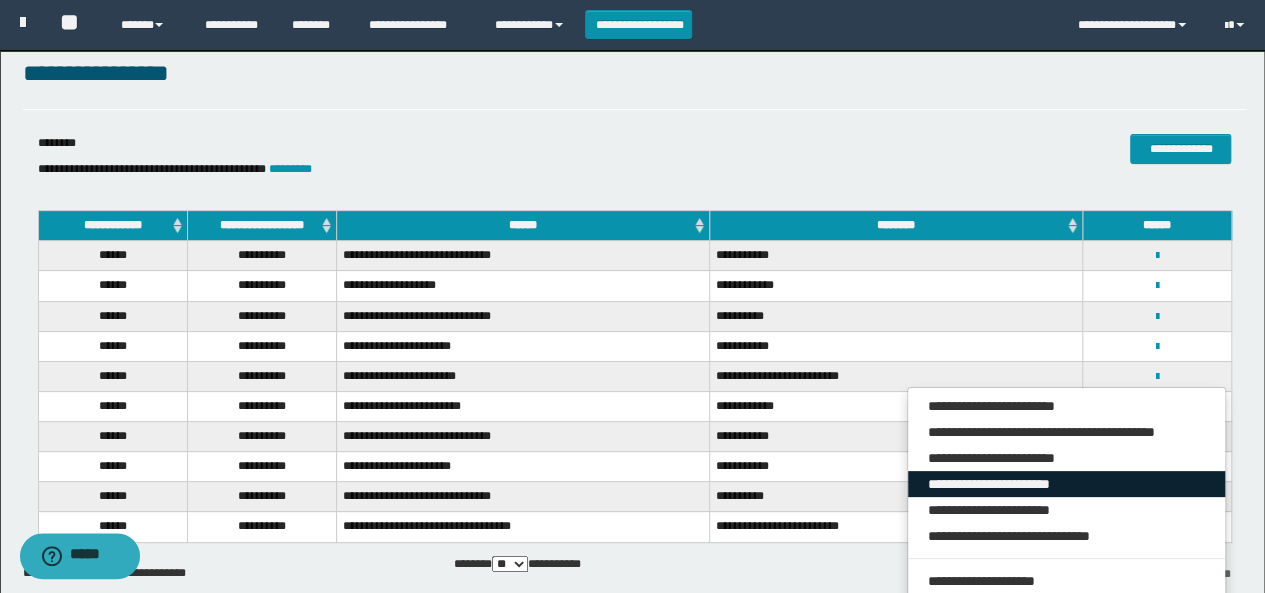 click on "**********" at bounding box center (1067, 484) 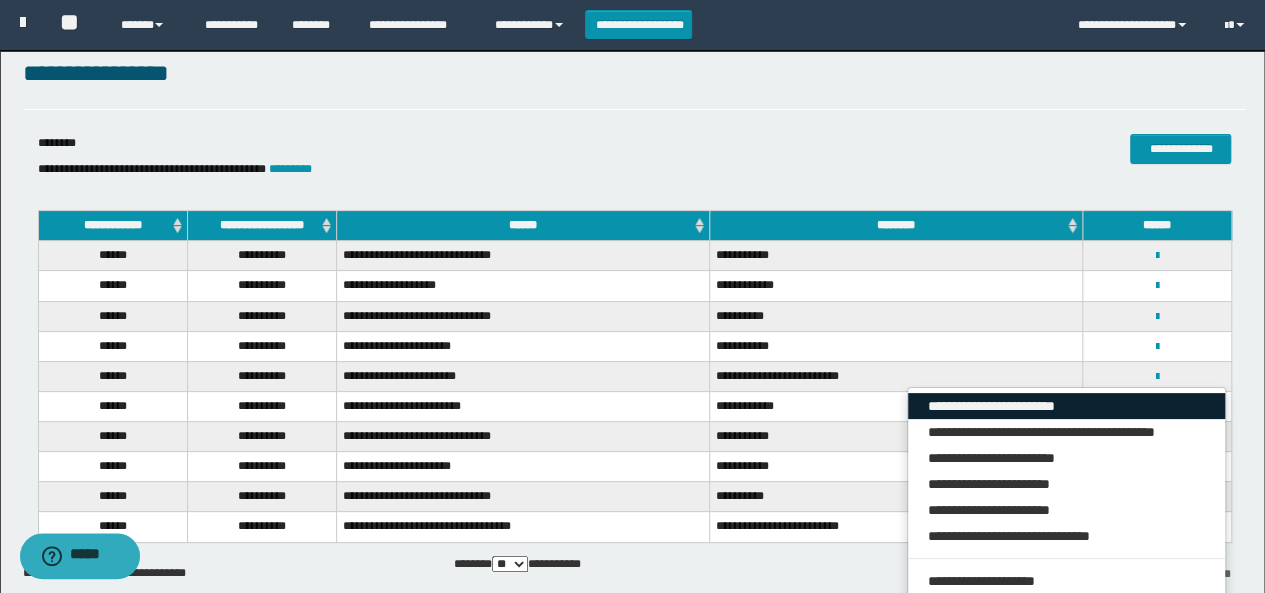 click on "**********" at bounding box center [1067, 406] 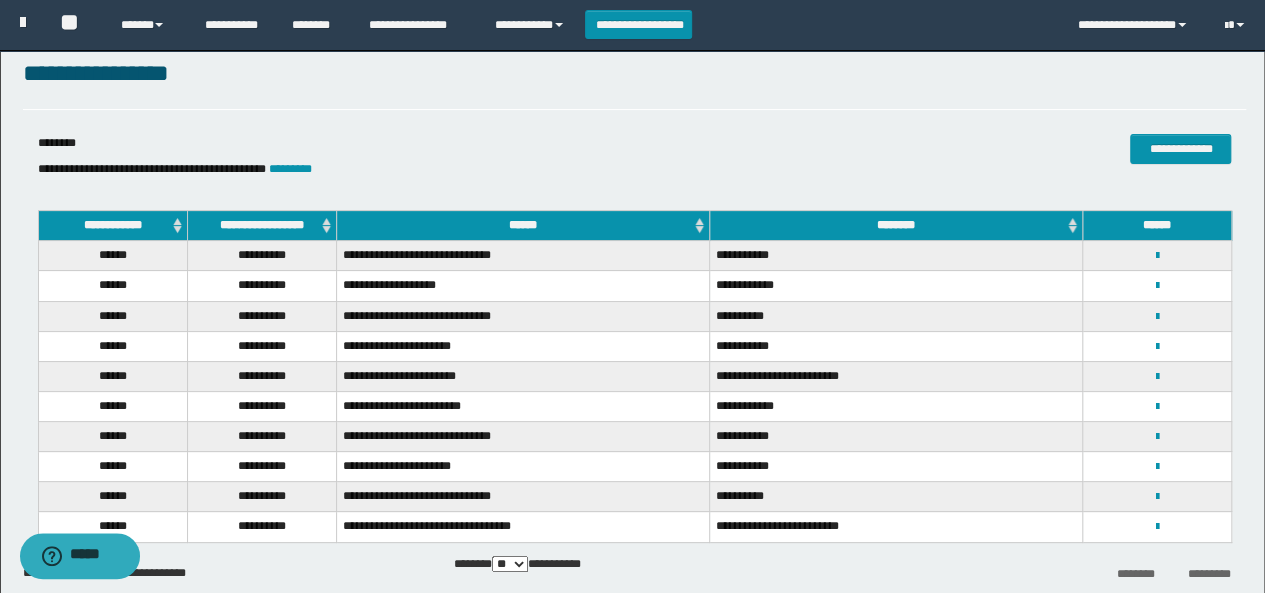 click on "******** *********" at bounding box center (1042, 572) 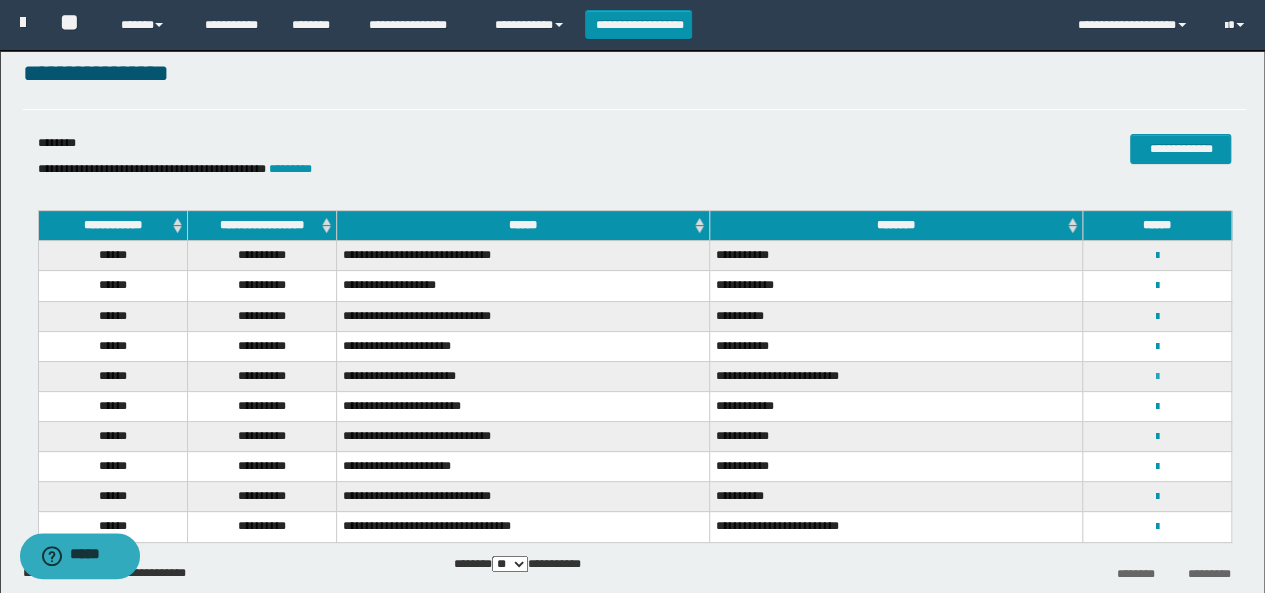 click at bounding box center (1157, 377) 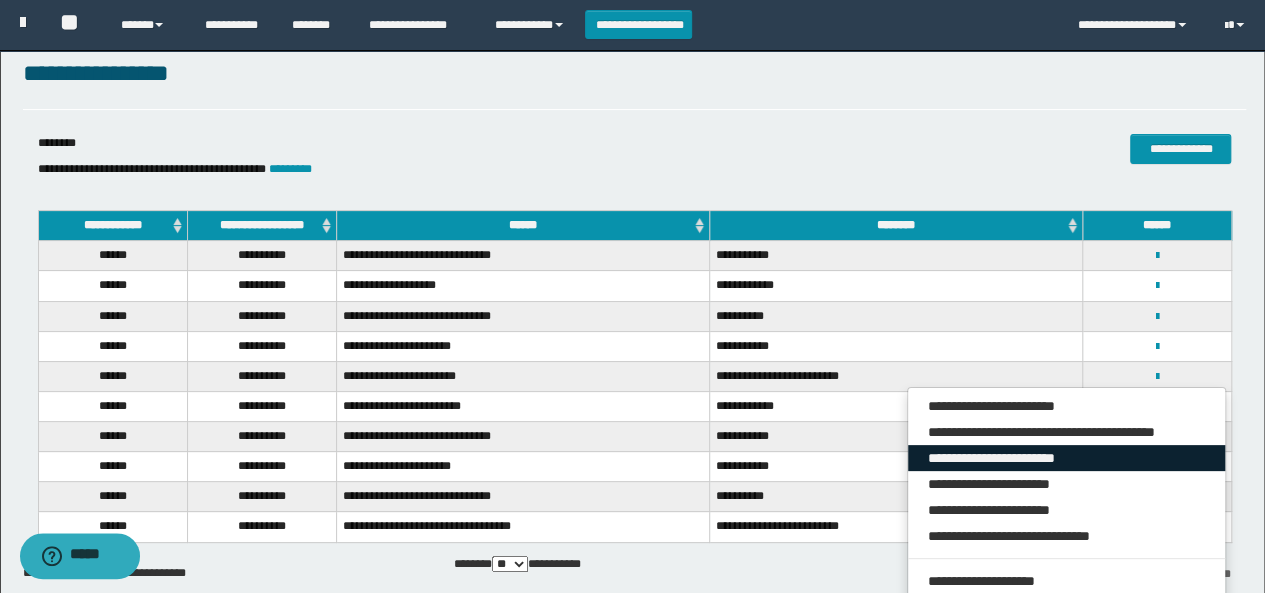 click on "**********" at bounding box center [1067, 458] 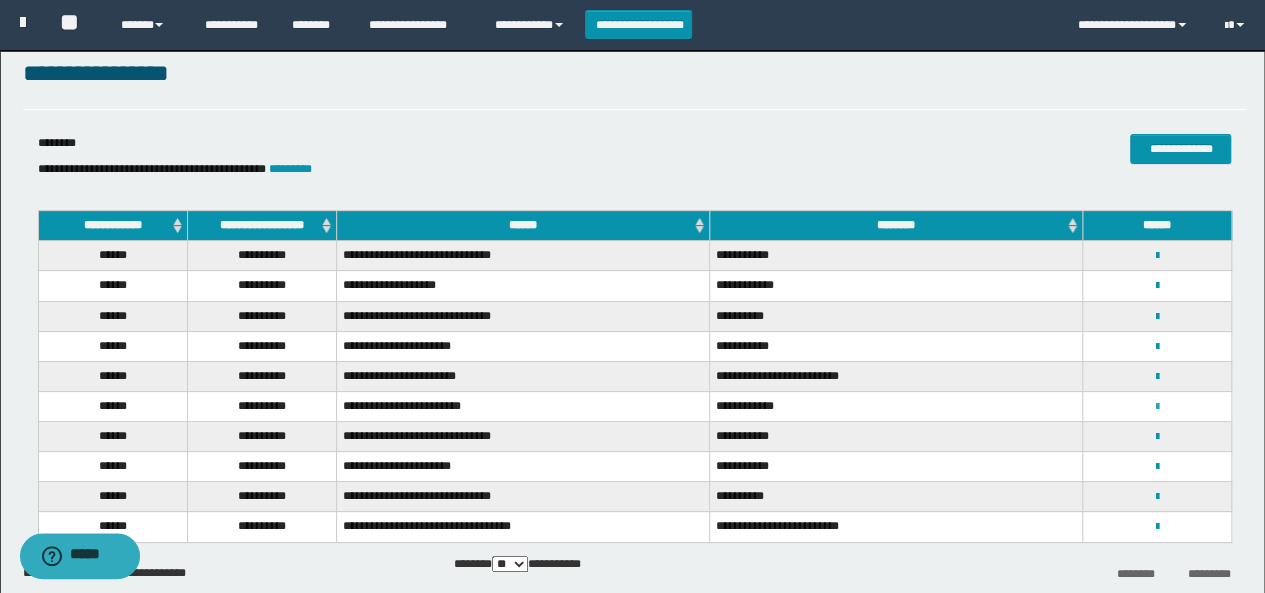 click at bounding box center [1157, 407] 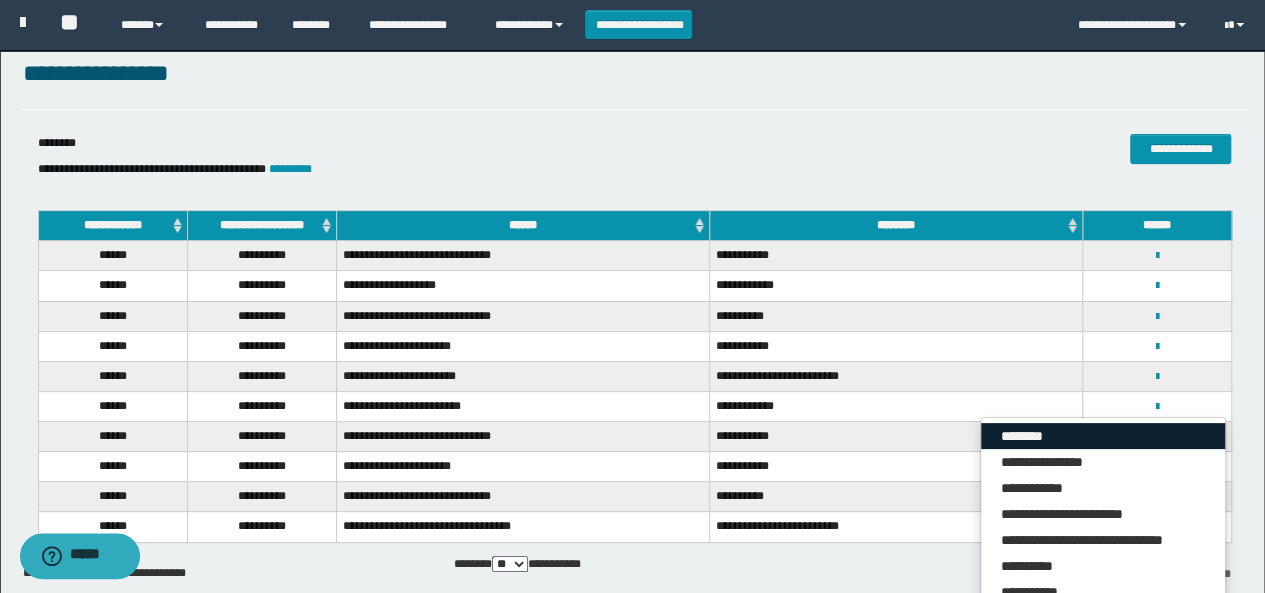 click on "********" at bounding box center (1103, 436) 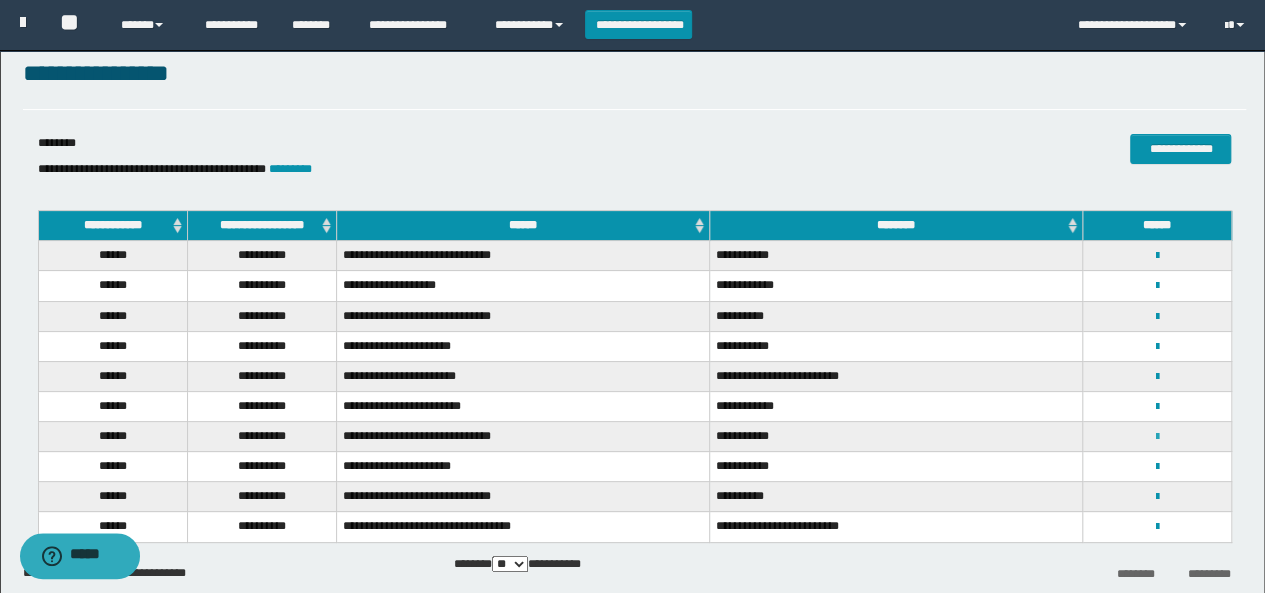 click at bounding box center [1157, 437] 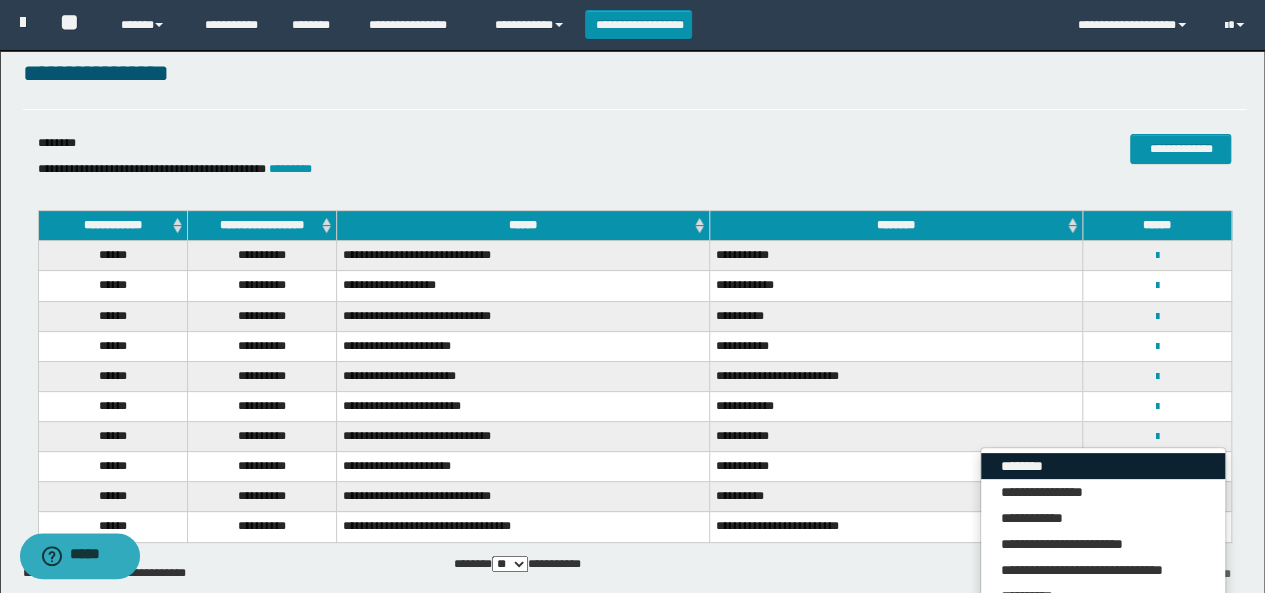 click on "********" at bounding box center [1103, 466] 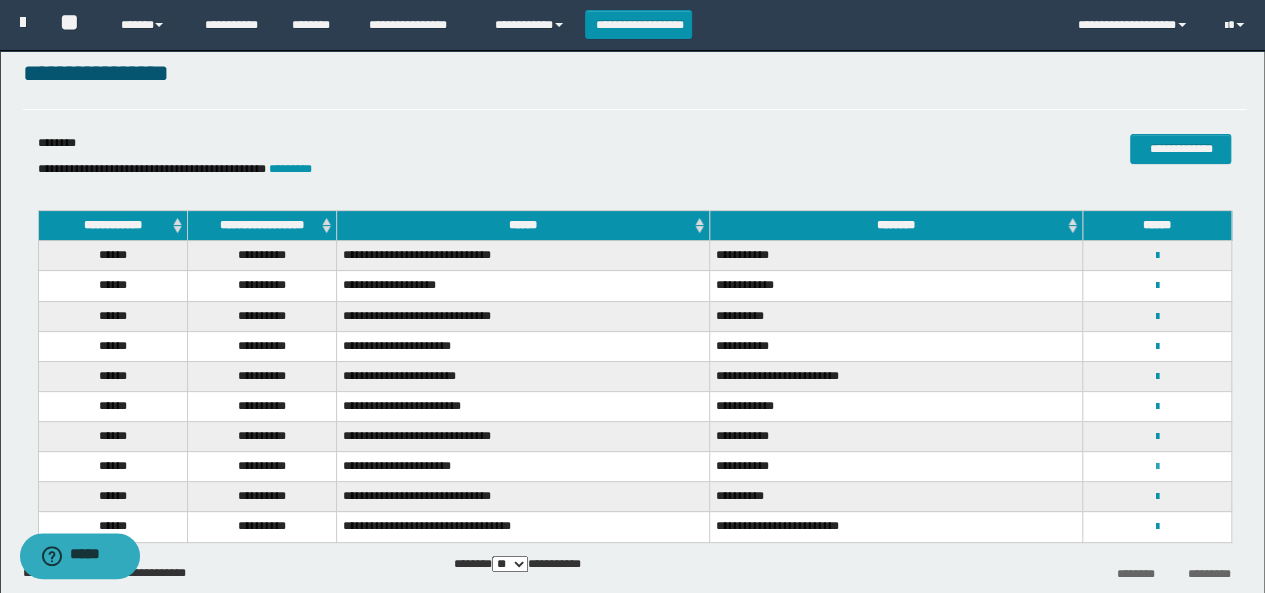 click at bounding box center [1157, 467] 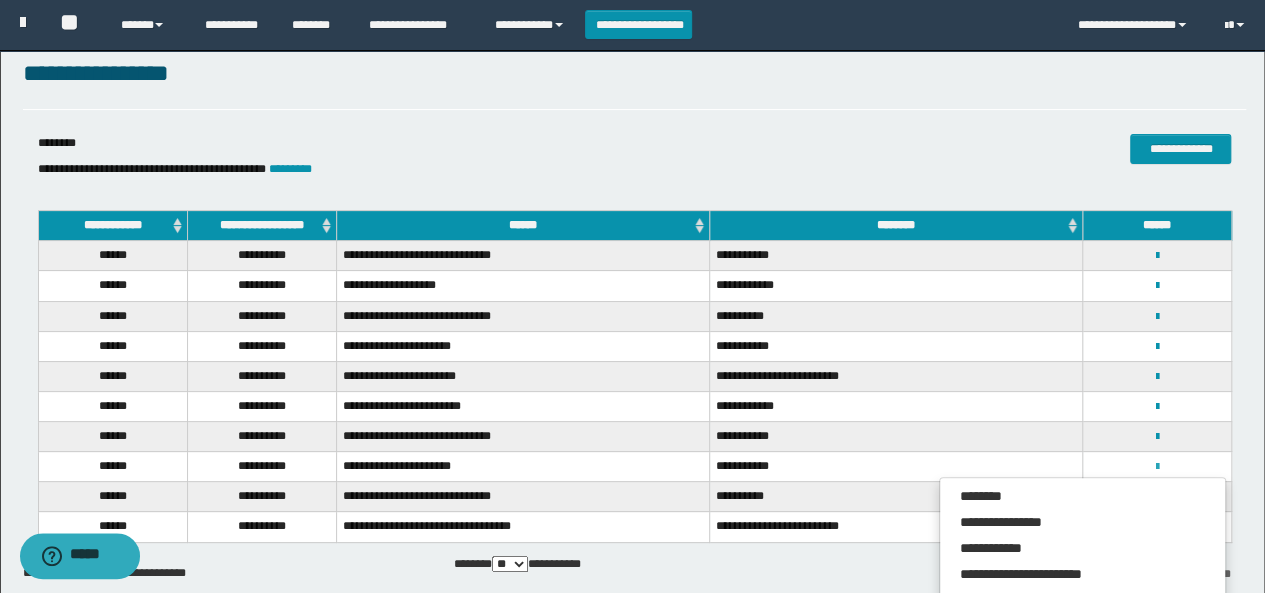 click at bounding box center (1157, 467) 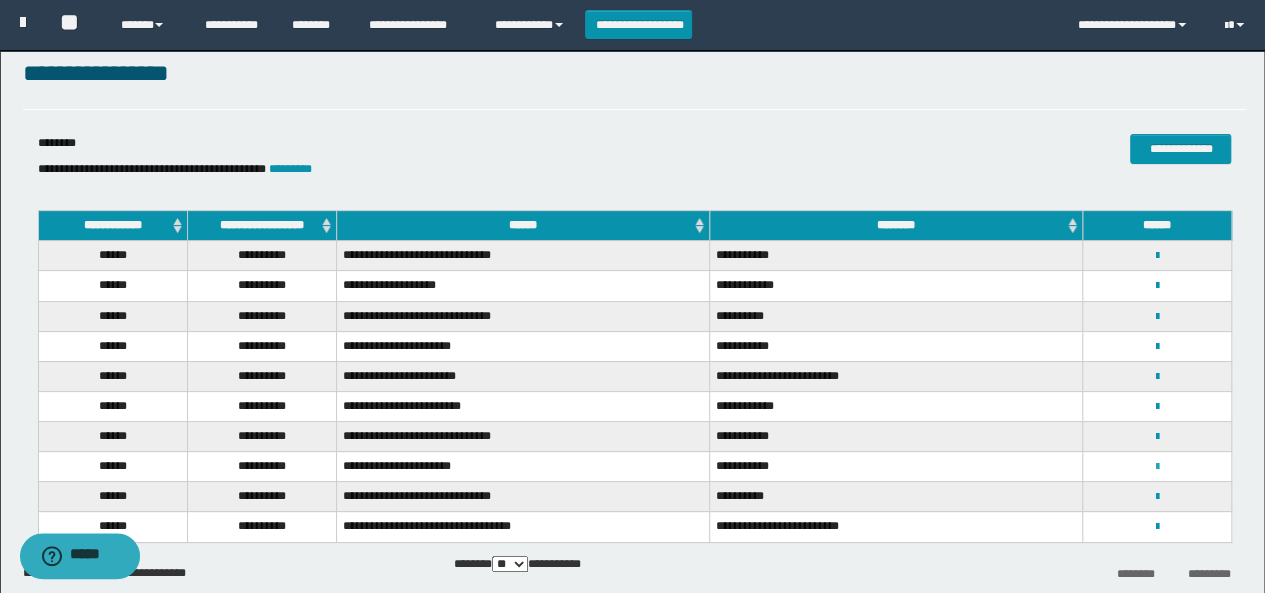 click at bounding box center (1157, 467) 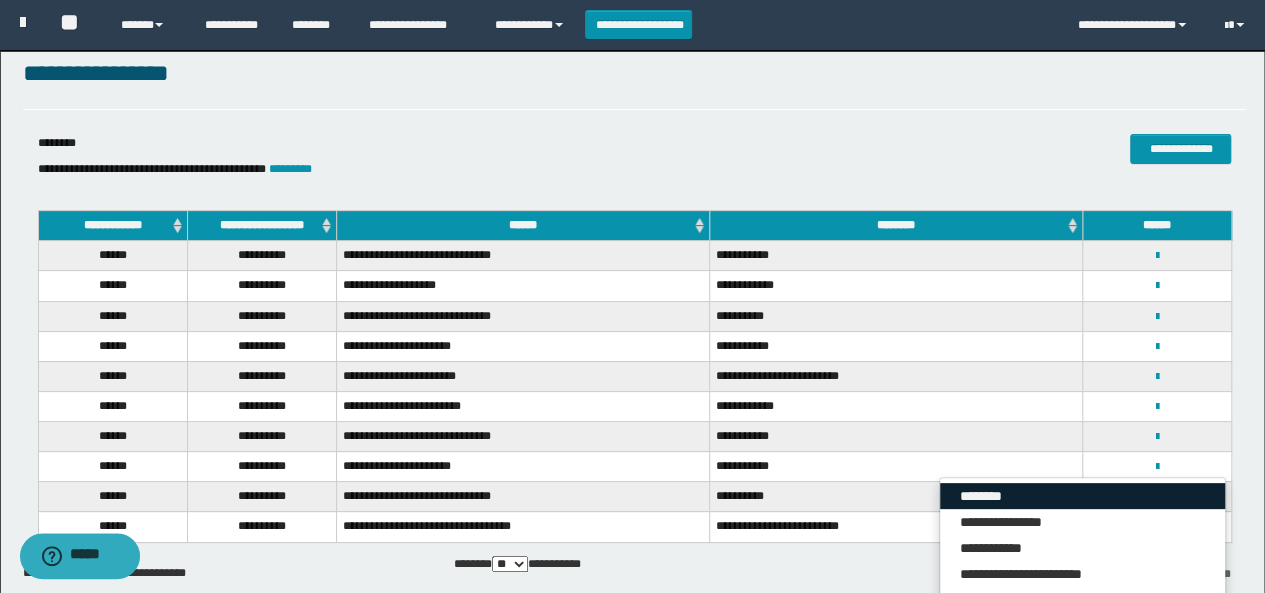 click on "********" at bounding box center (1082, 496) 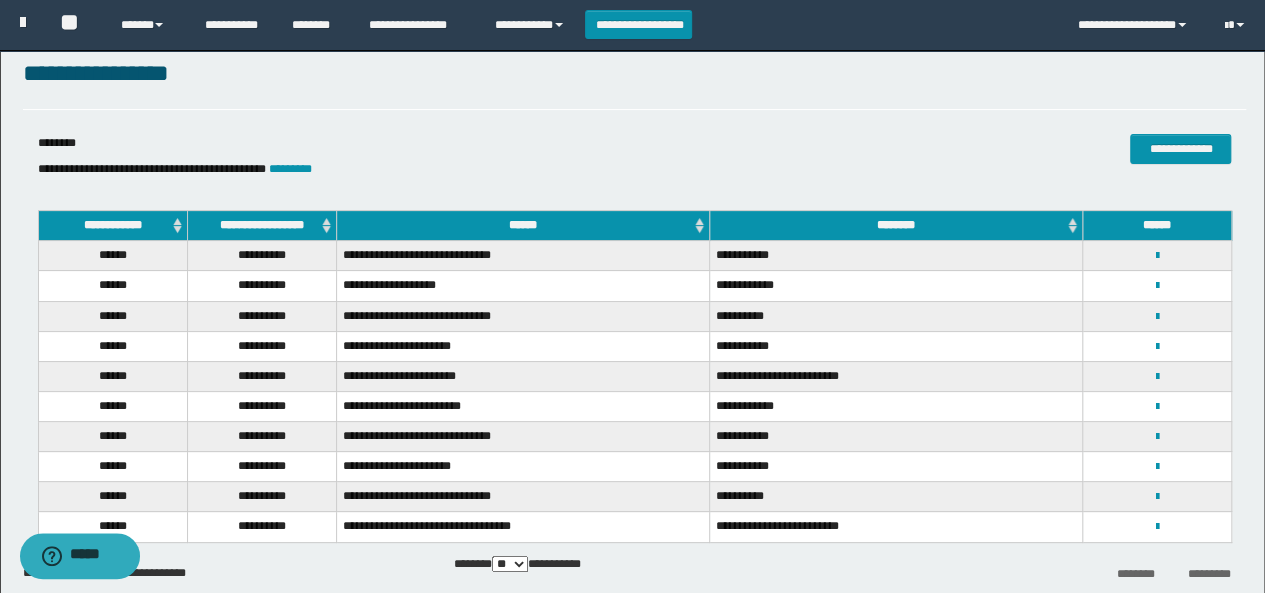 click on "******** *********" at bounding box center [1042, 572] 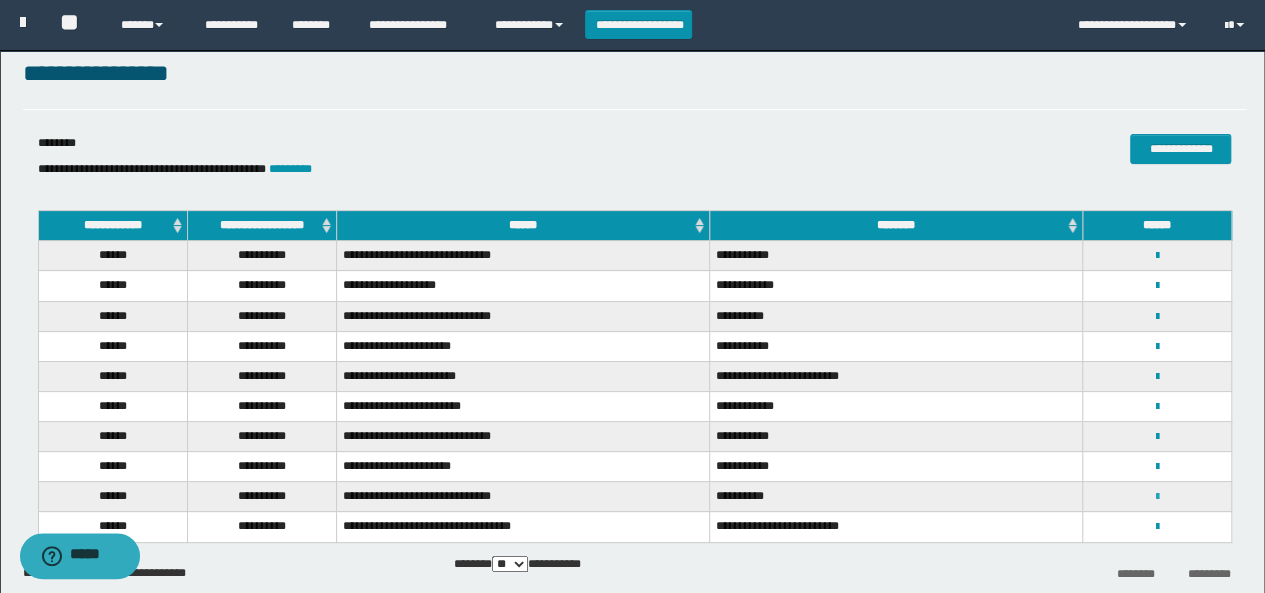 click at bounding box center (1157, 497) 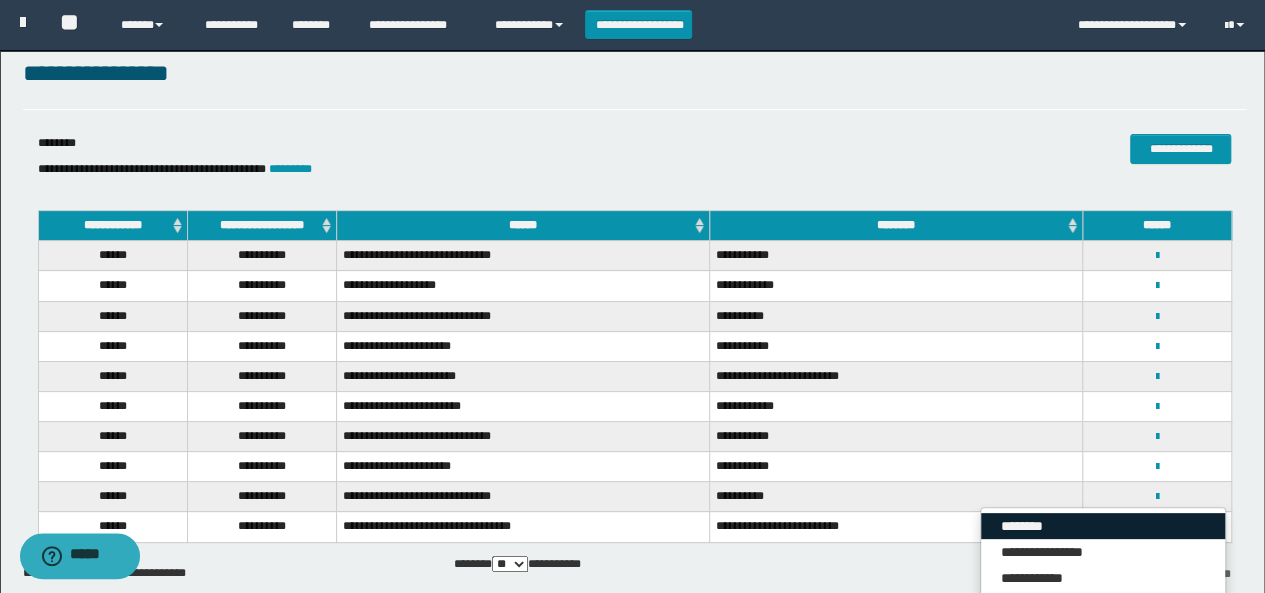 click on "********" at bounding box center (1103, 526) 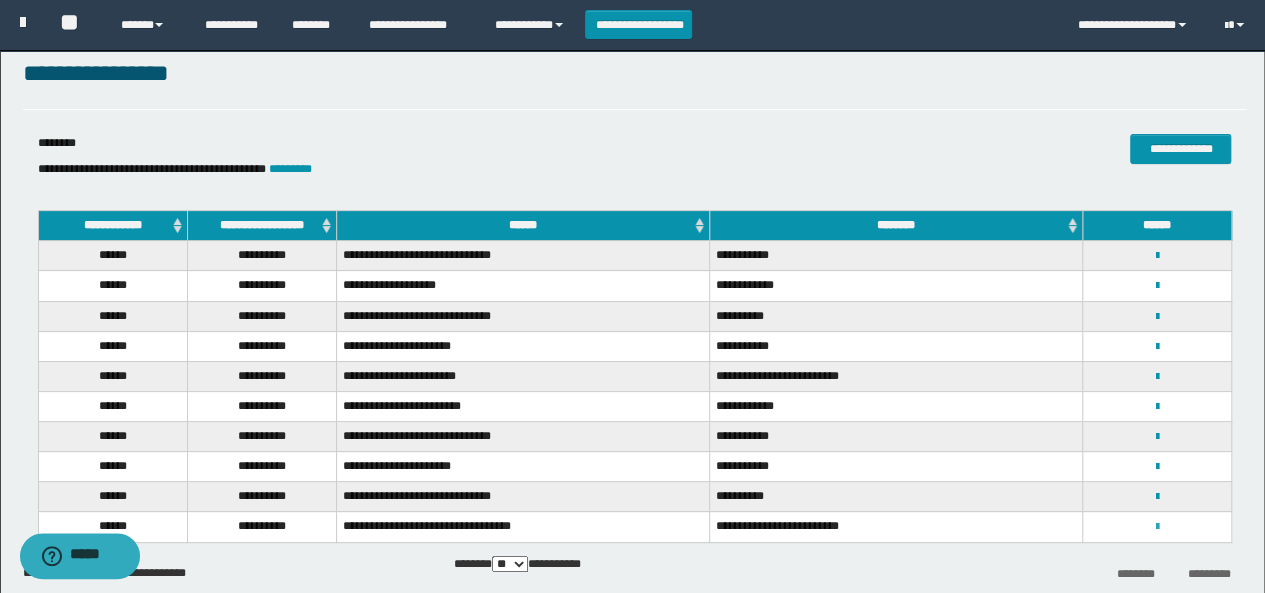 click at bounding box center [1157, 527] 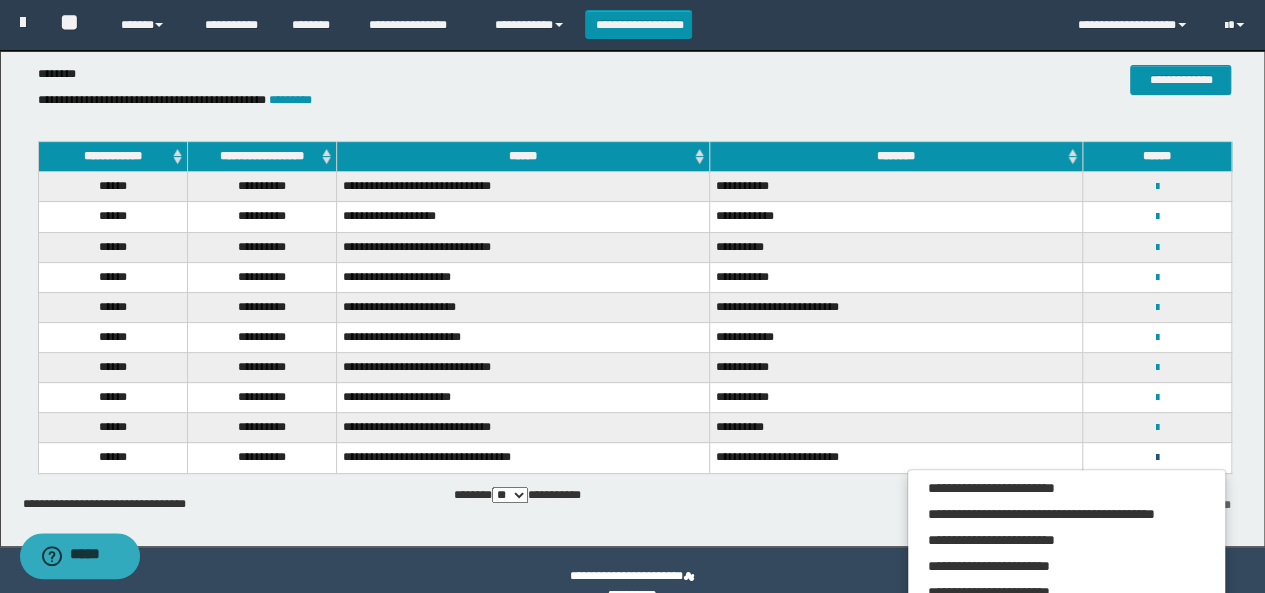 scroll, scrollTop: 132, scrollLeft: 0, axis: vertical 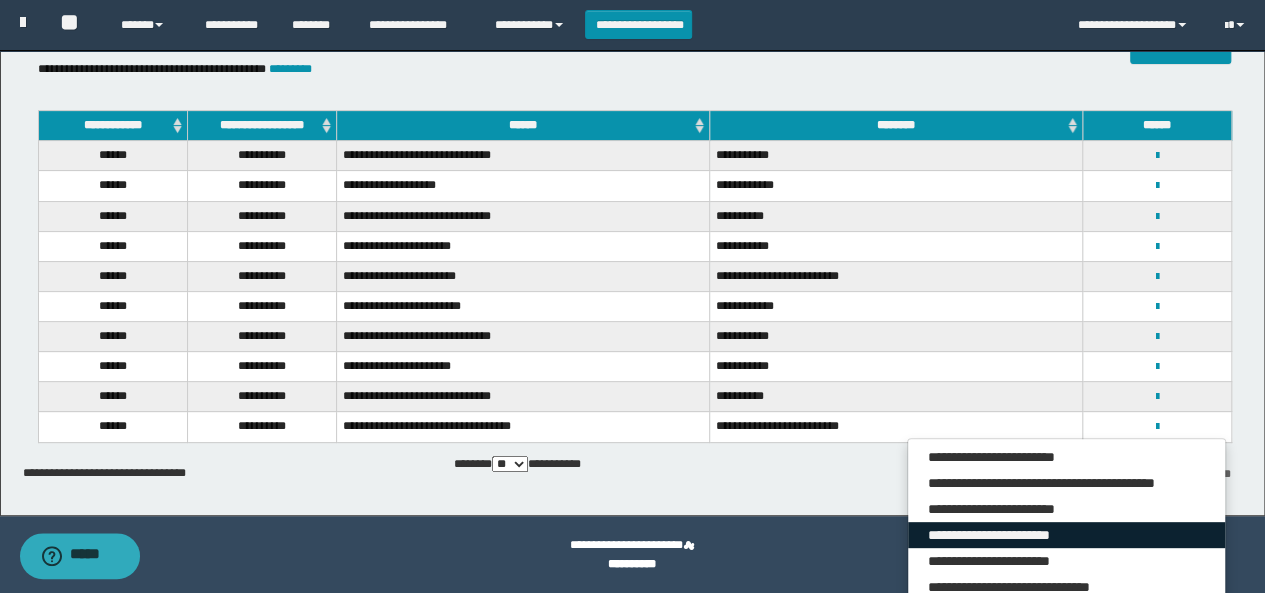 click on "**********" at bounding box center (1067, 535) 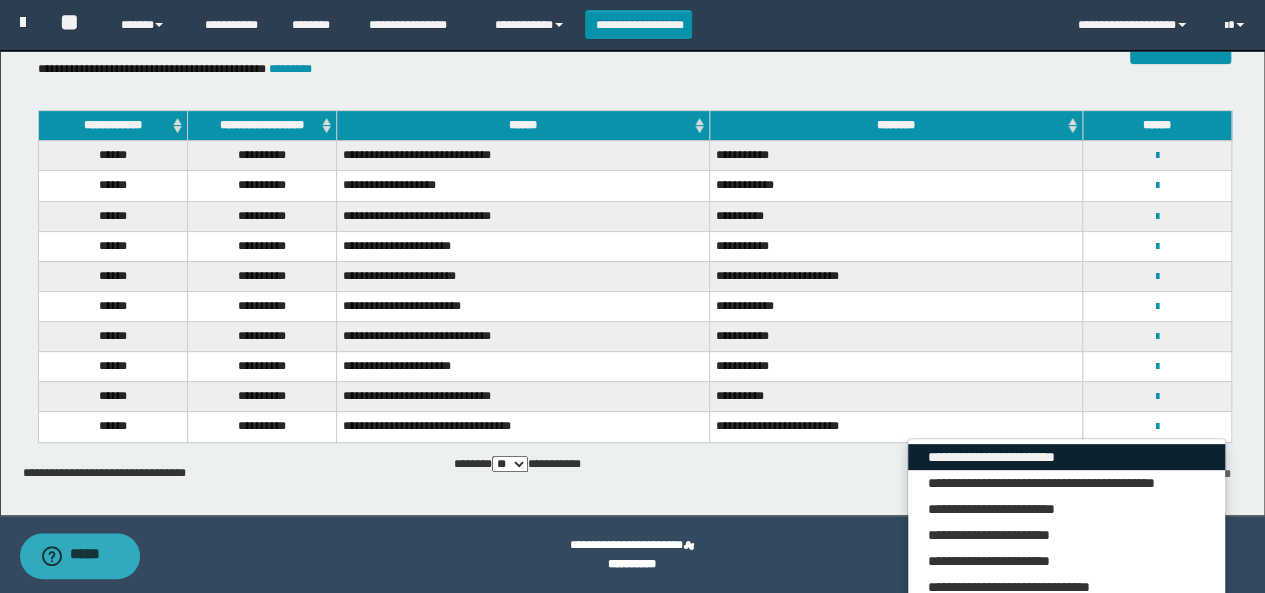 click on "**********" at bounding box center (1067, 457) 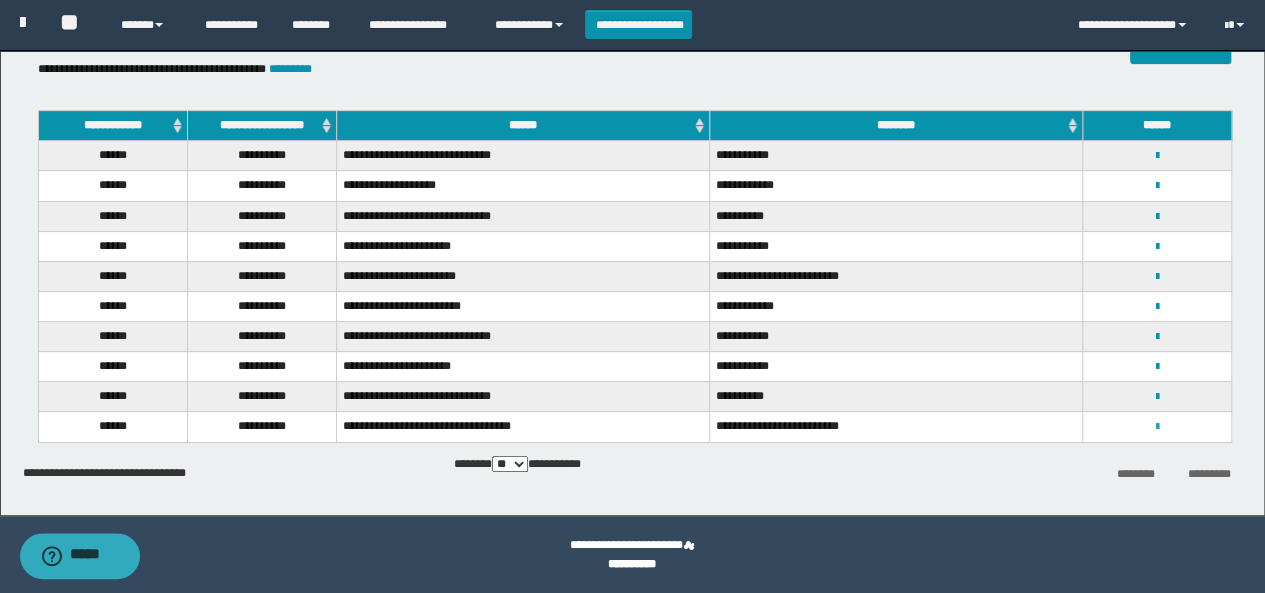 click at bounding box center [1157, 427] 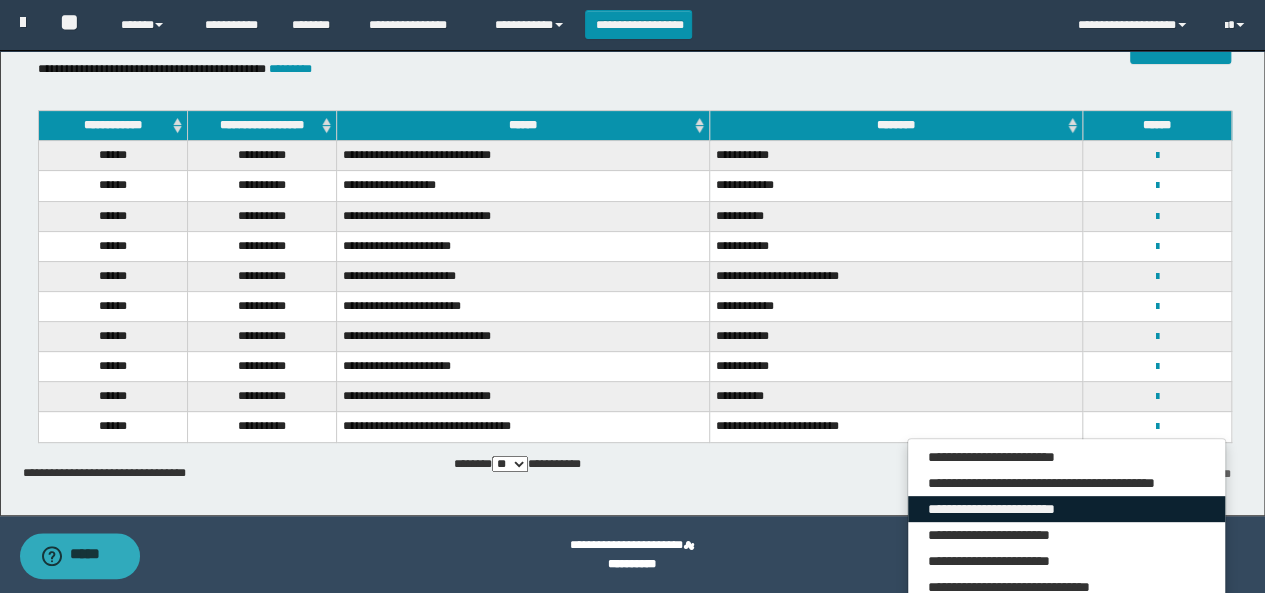 click on "**********" at bounding box center [1067, 509] 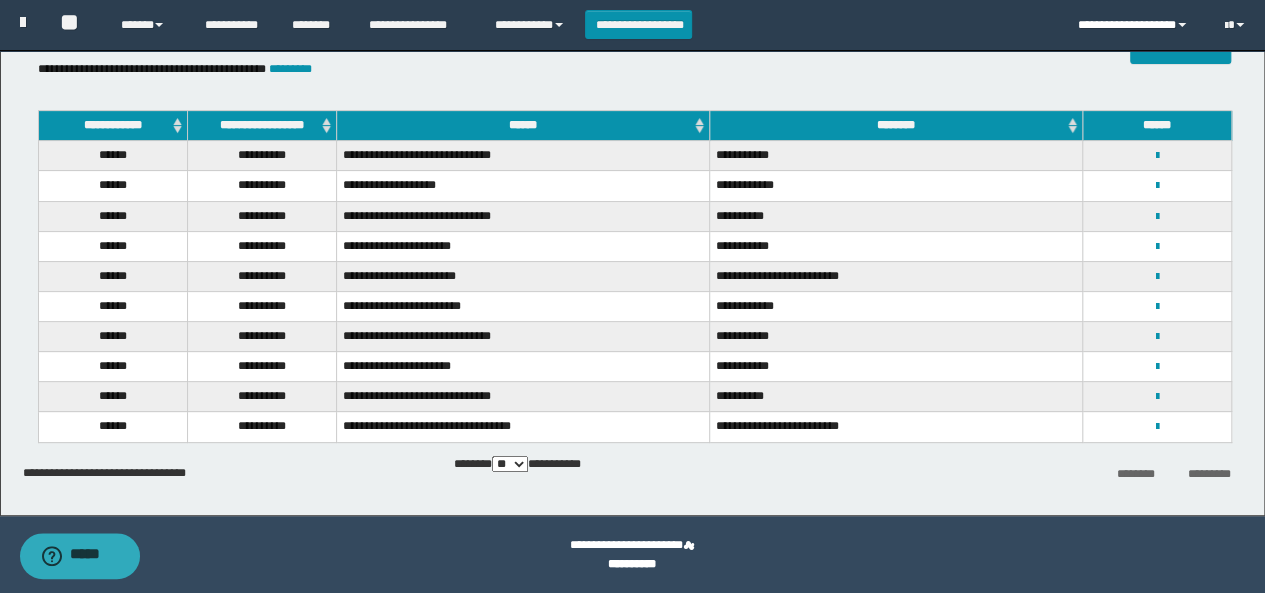 click on "**********" at bounding box center (1136, 25) 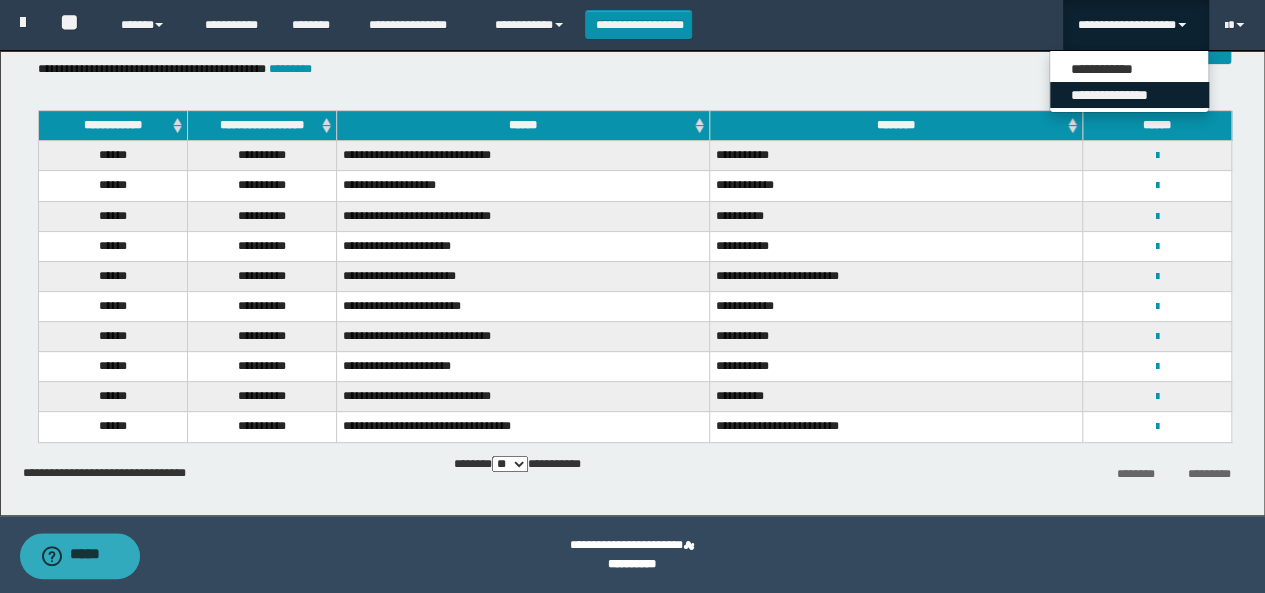 click on "**********" at bounding box center (1129, 95) 